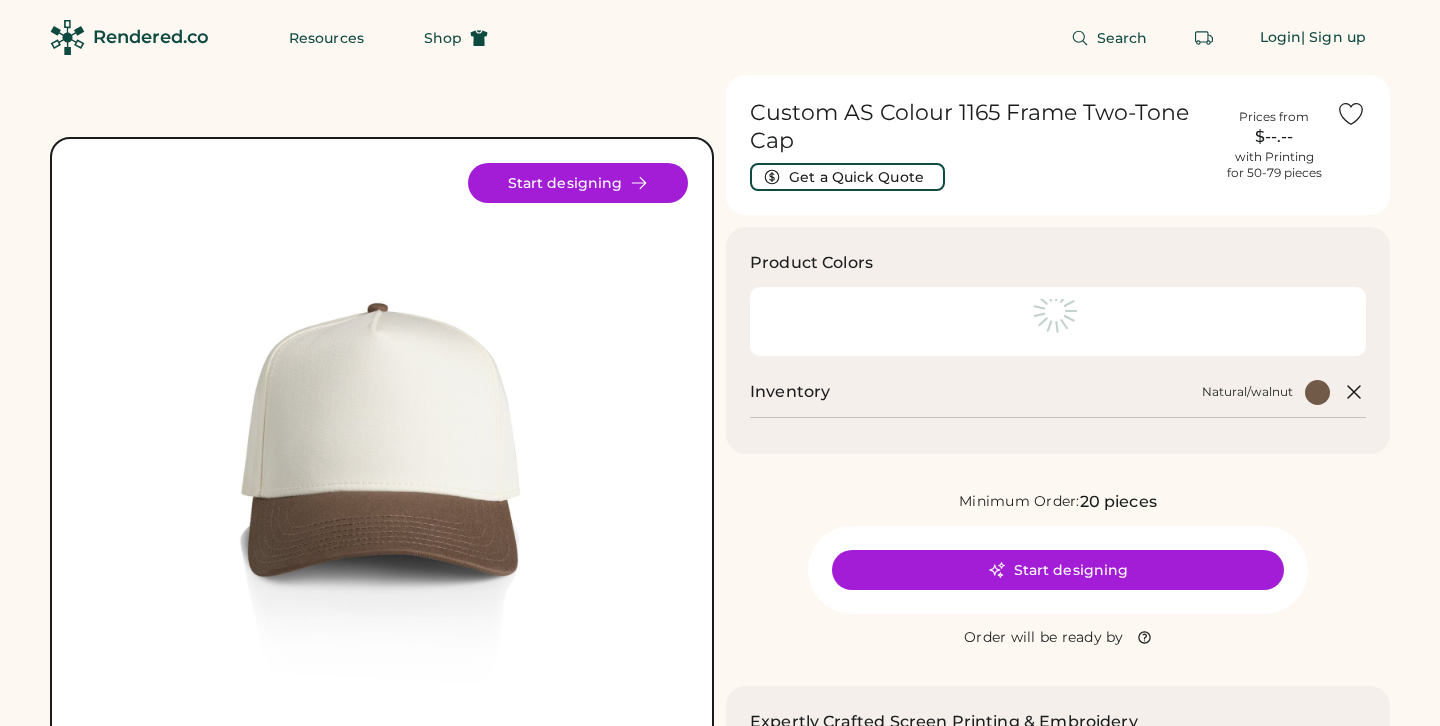 scroll, scrollTop: 0, scrollLeft: 0, axis: both 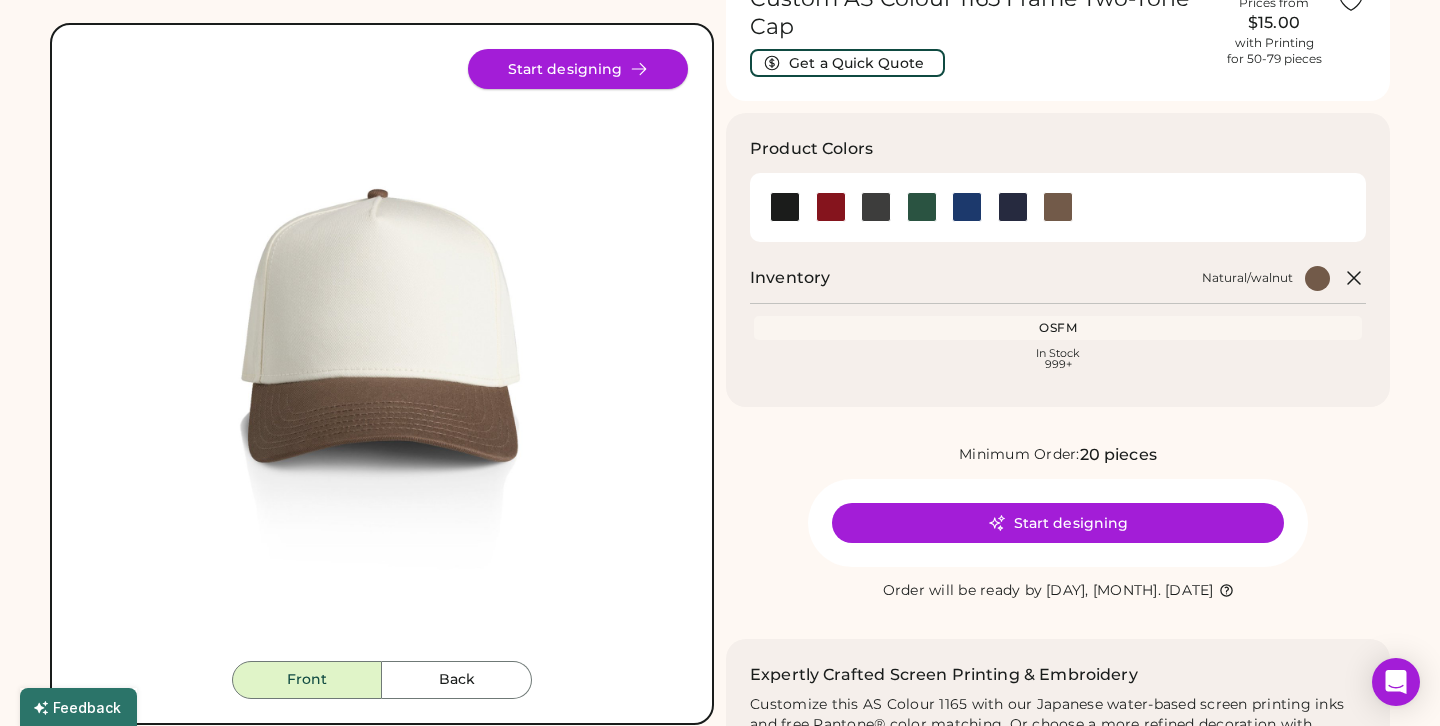 click on "Start designing" at bounding box center [578, 69] 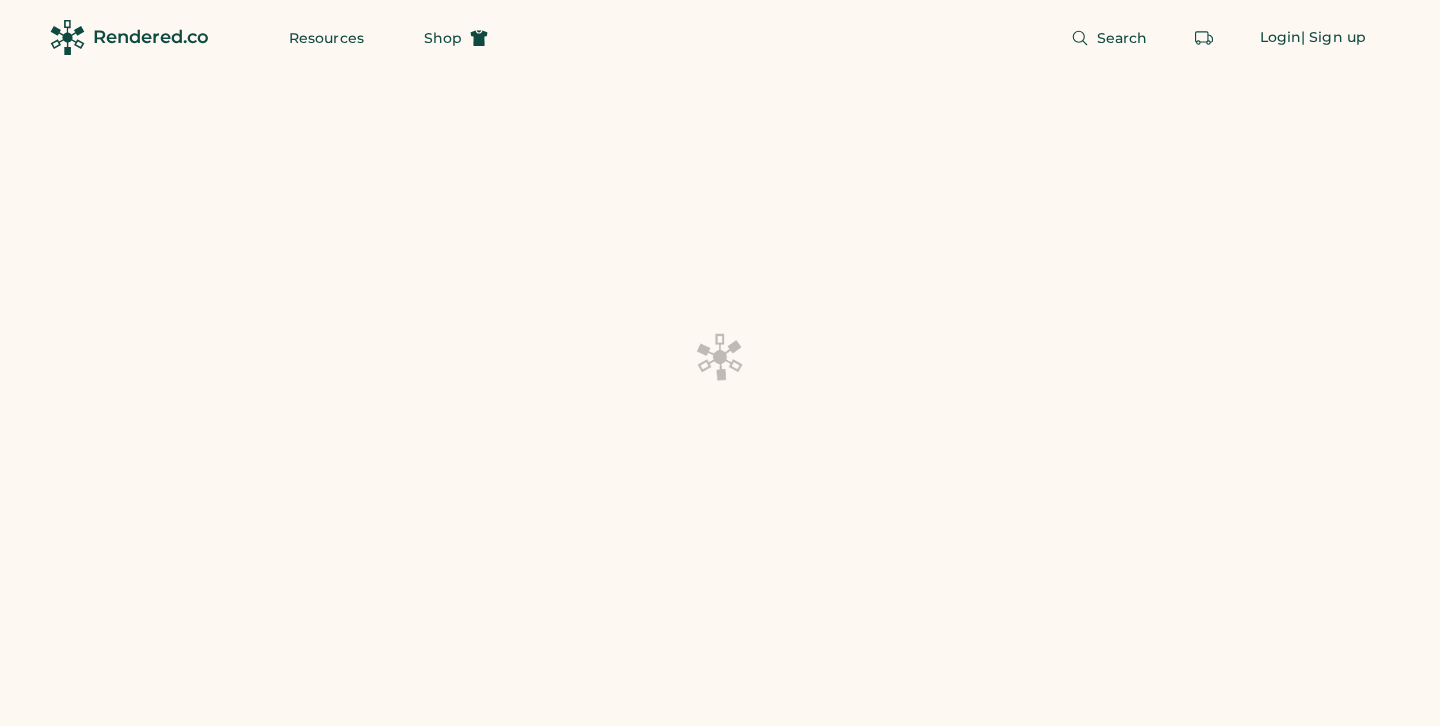 scroll, scrollTop: 0, scrollLeft: 0, axis: both 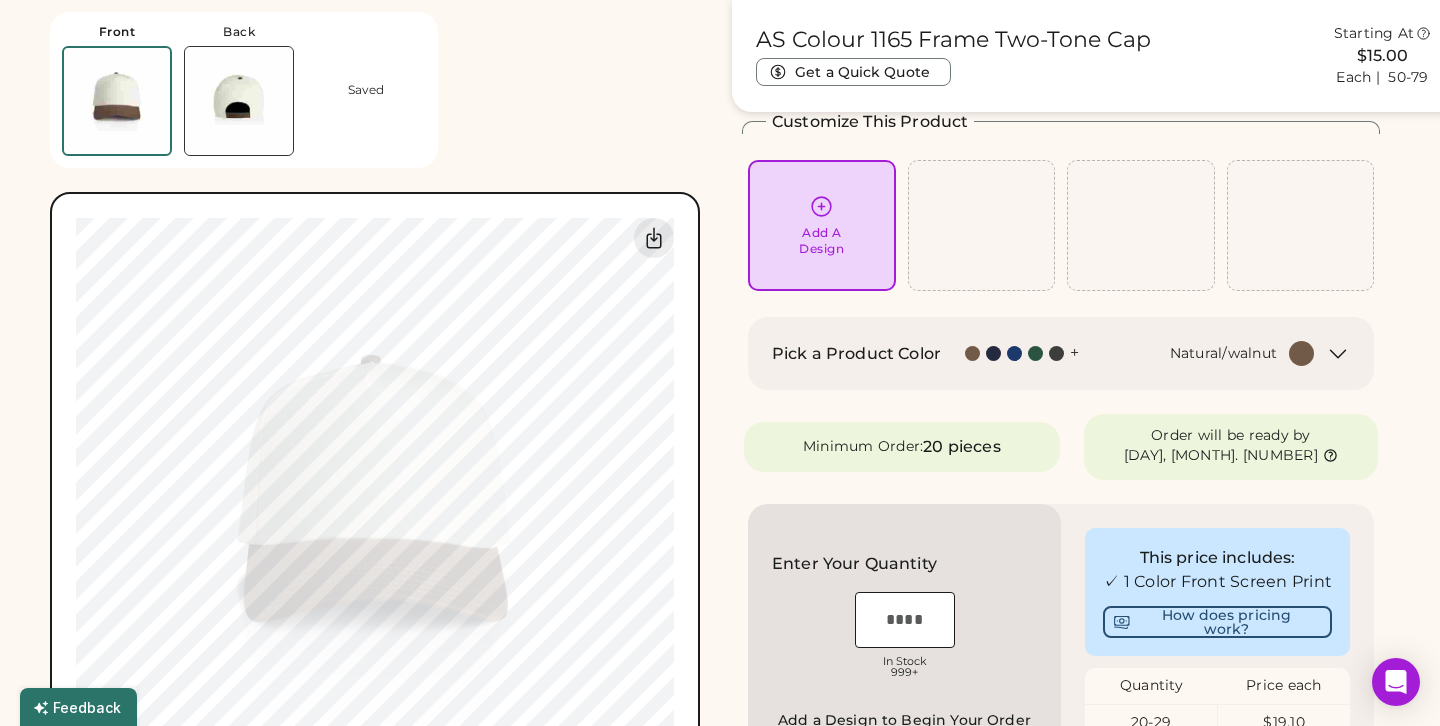 click on "Add A
Design" at bounding box center [821, 241] 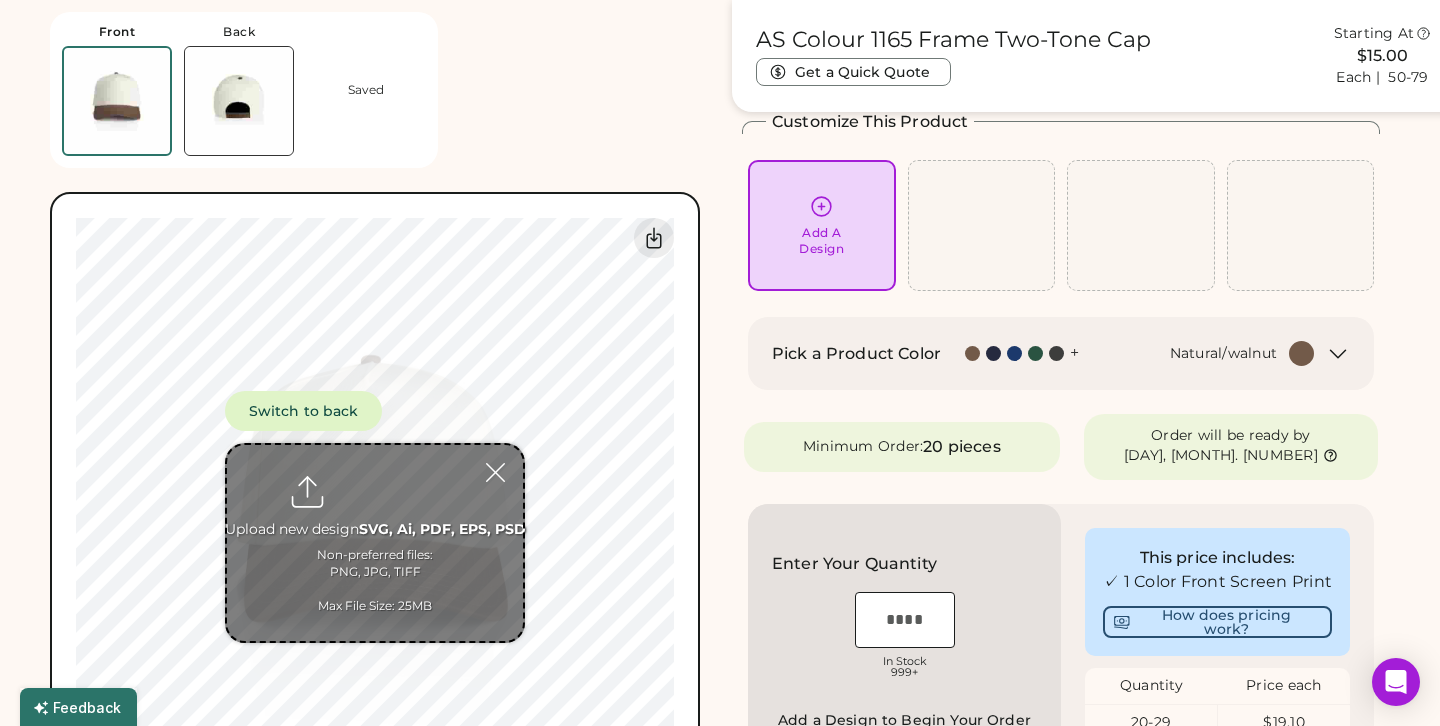 click at bounding box center [375, 543] 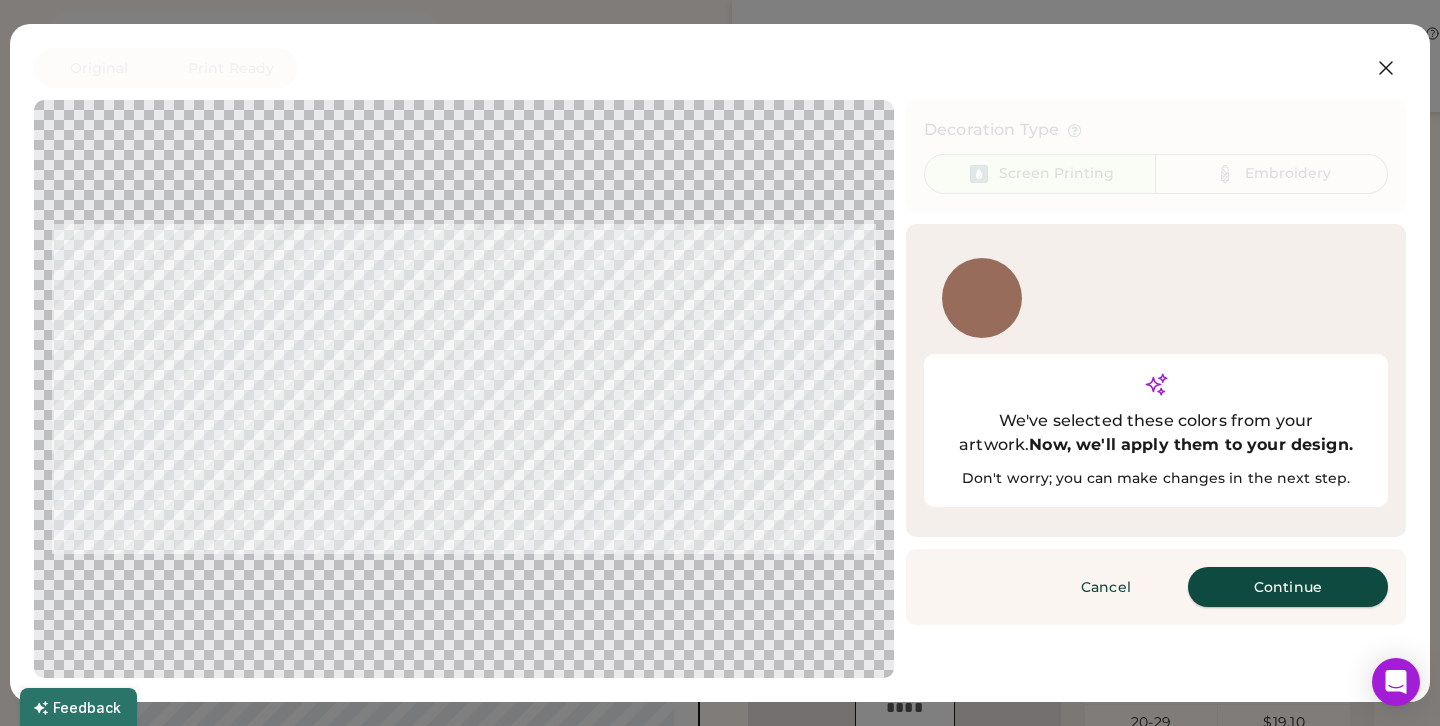 click on "Continue" at bounding box center (1288, 587) 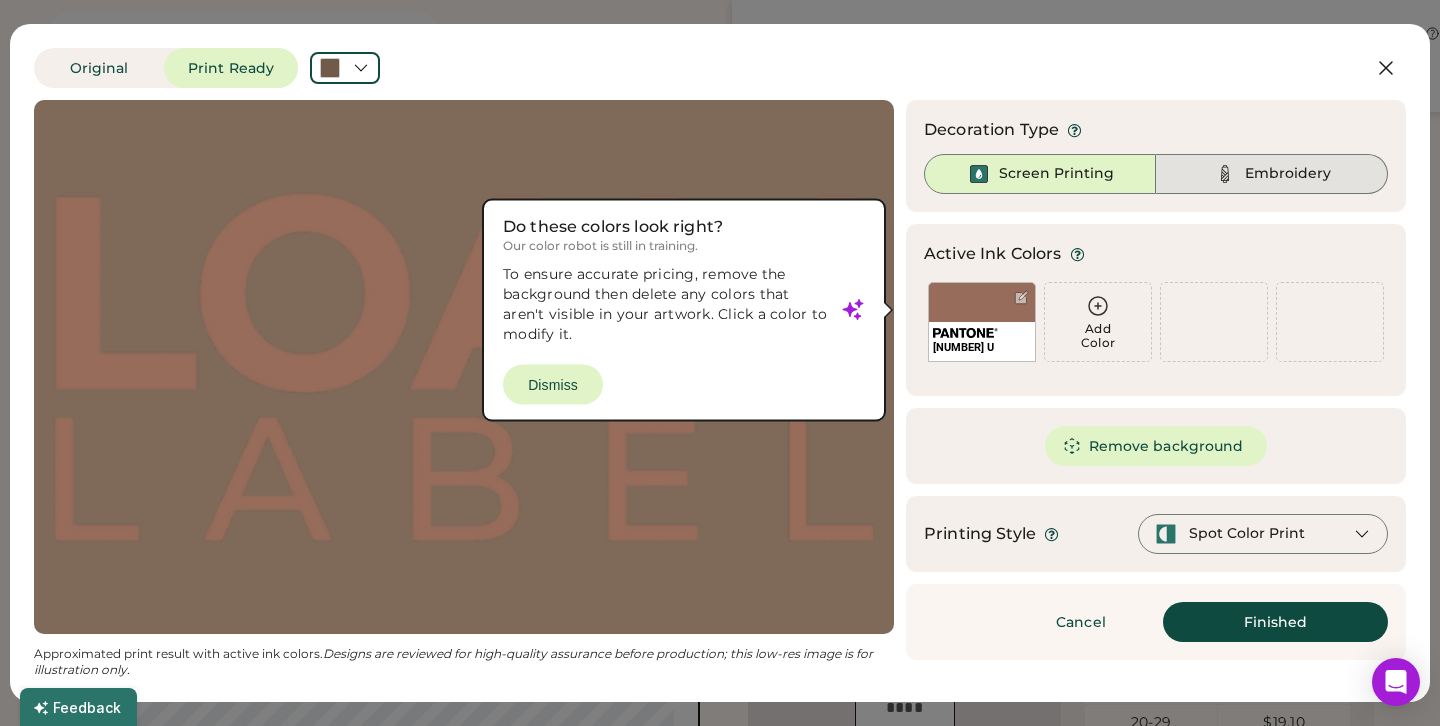 click on "Embroidery" at bounding box center [1288, 174] 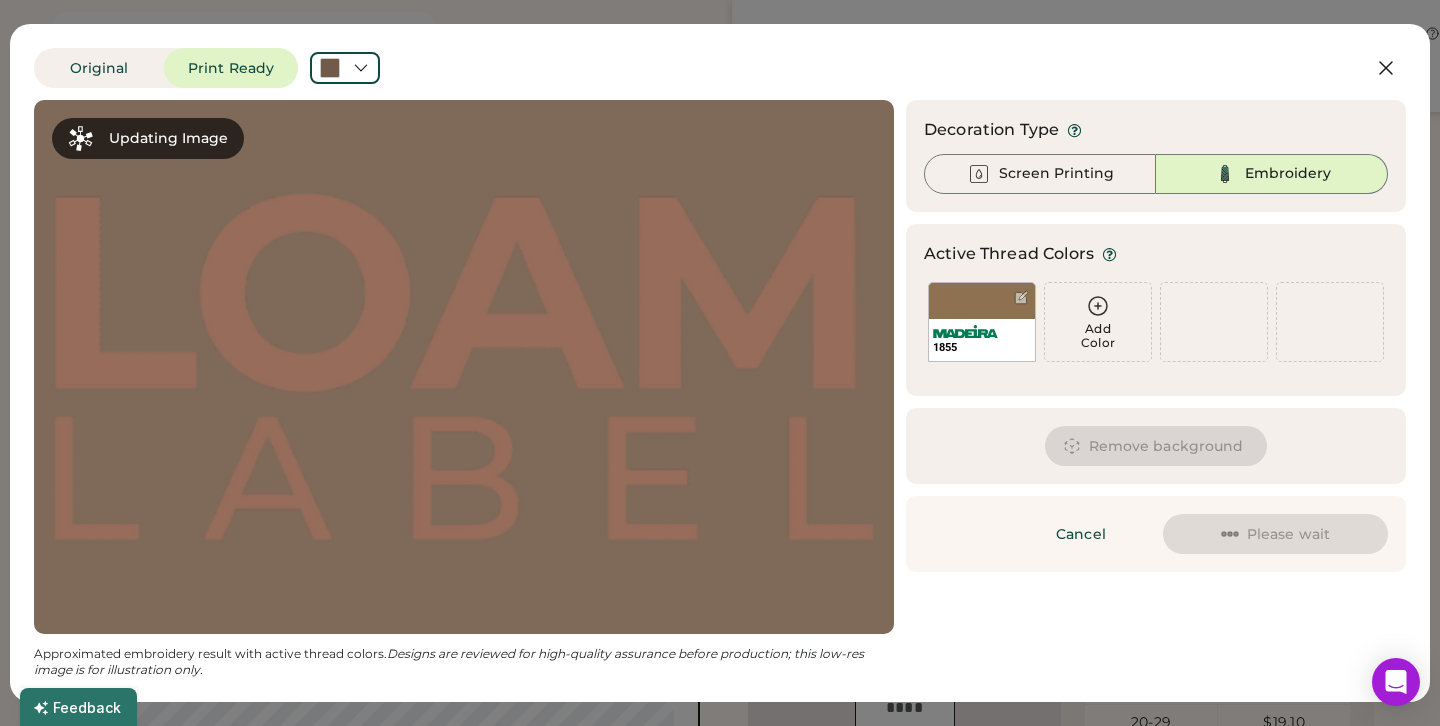 scroll, scrollTop: 0, scrollLeft: 0, axis: both 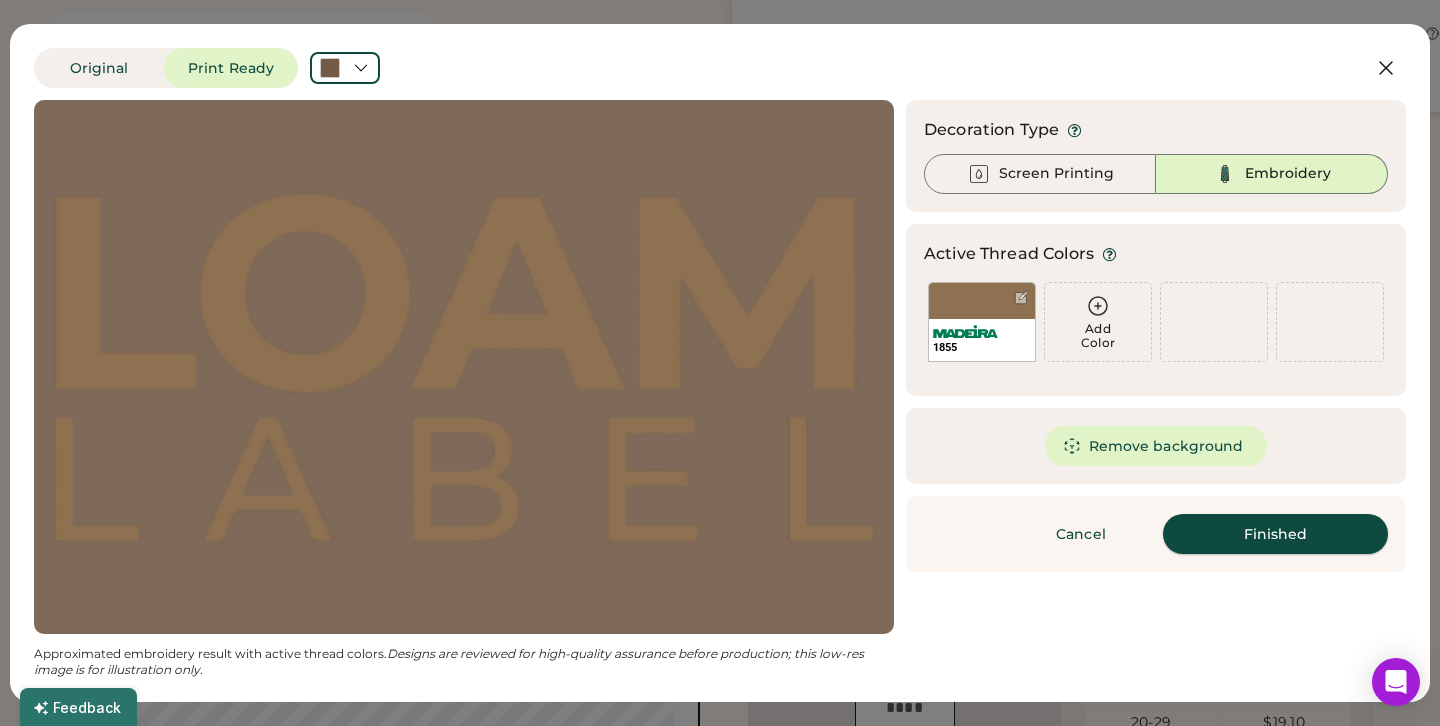 click on "Finished" at bounding box center [1275, 534] 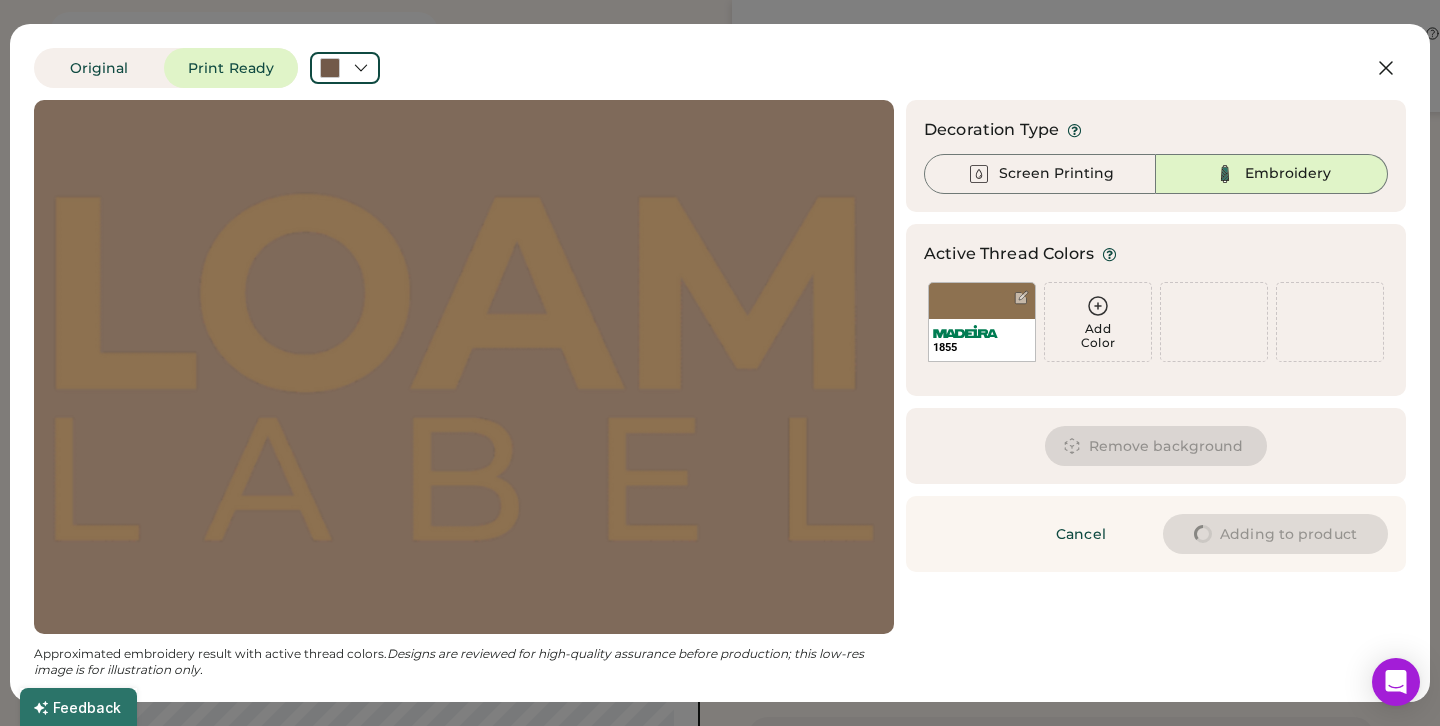 type on "****" 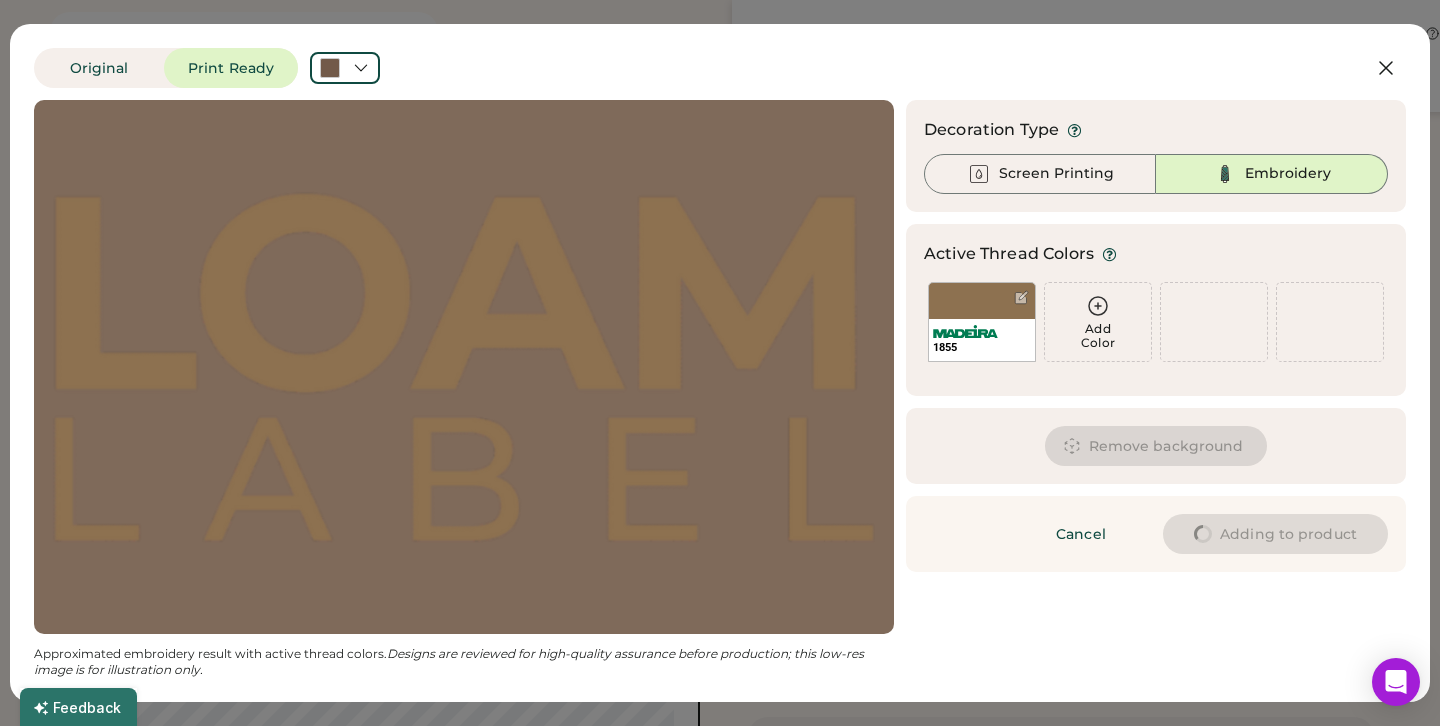 type on "****" 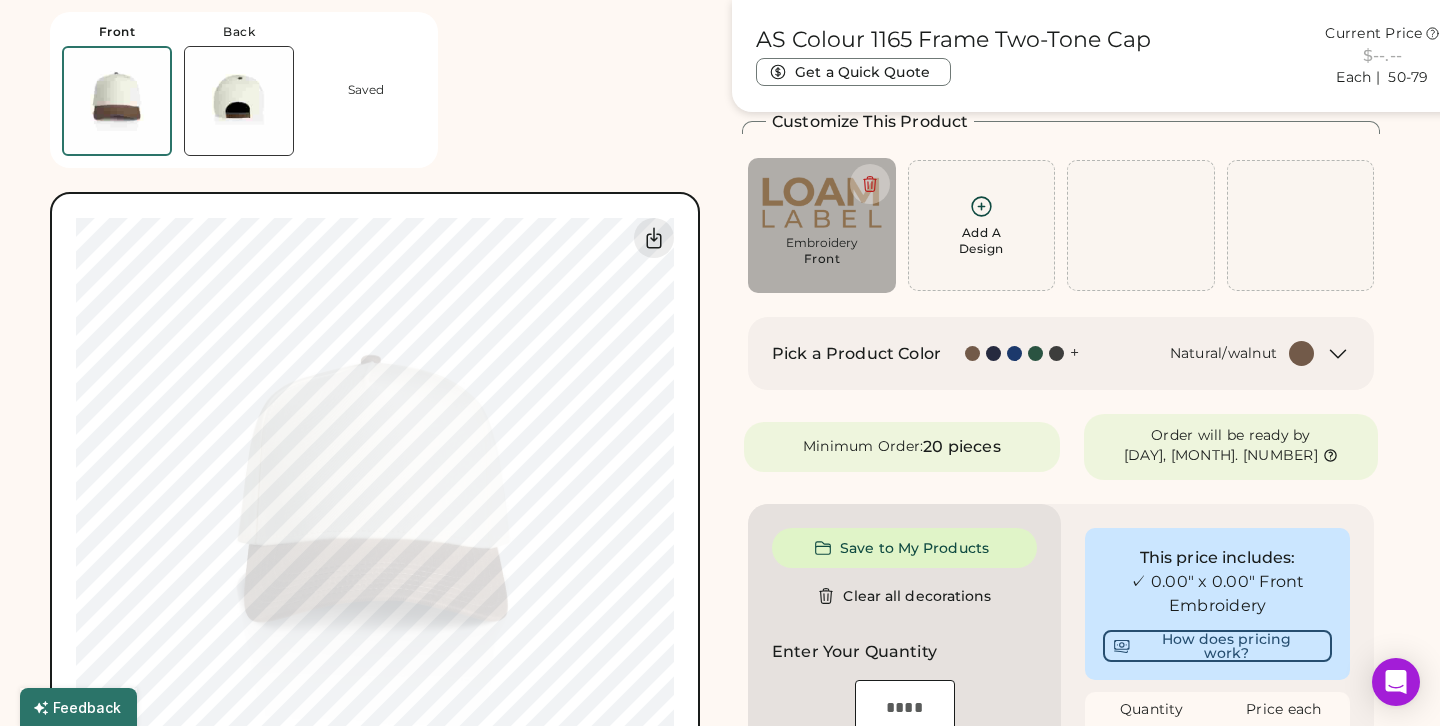 type on "****" 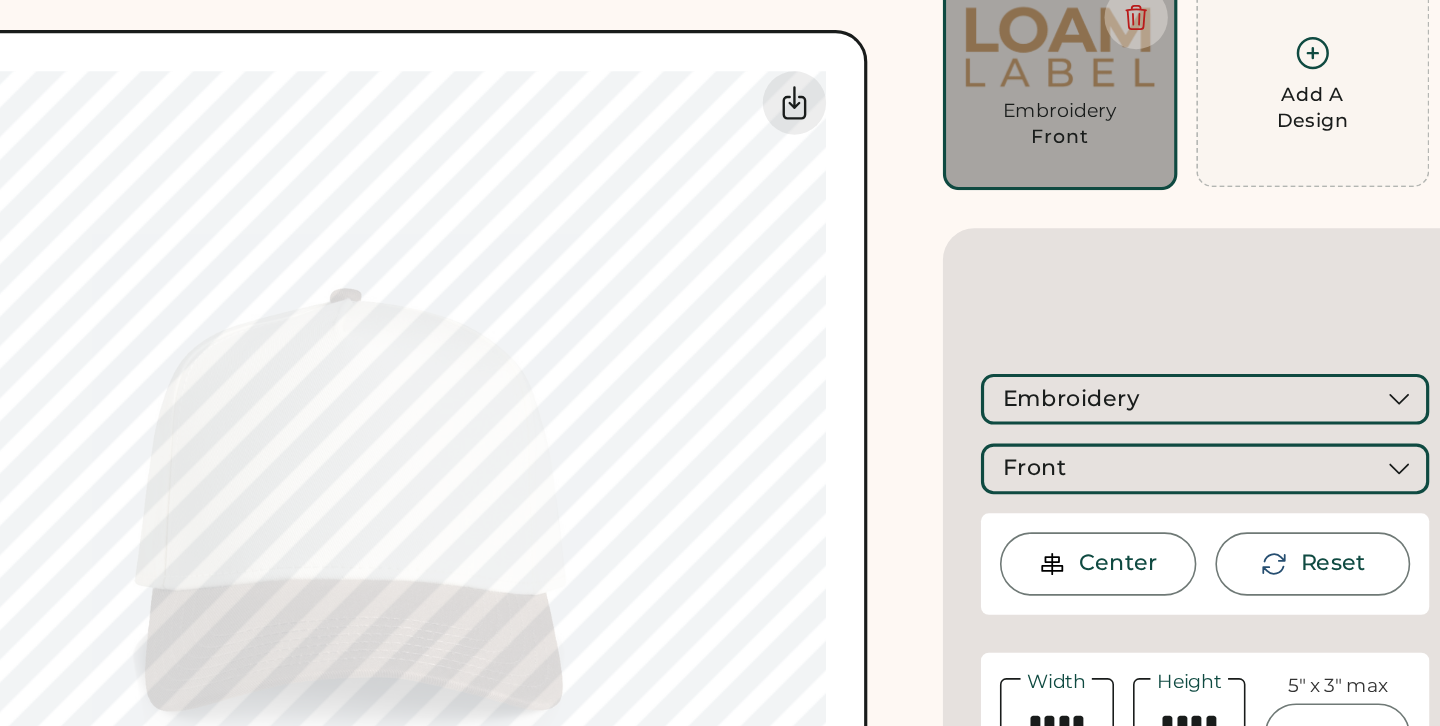 type on "****" 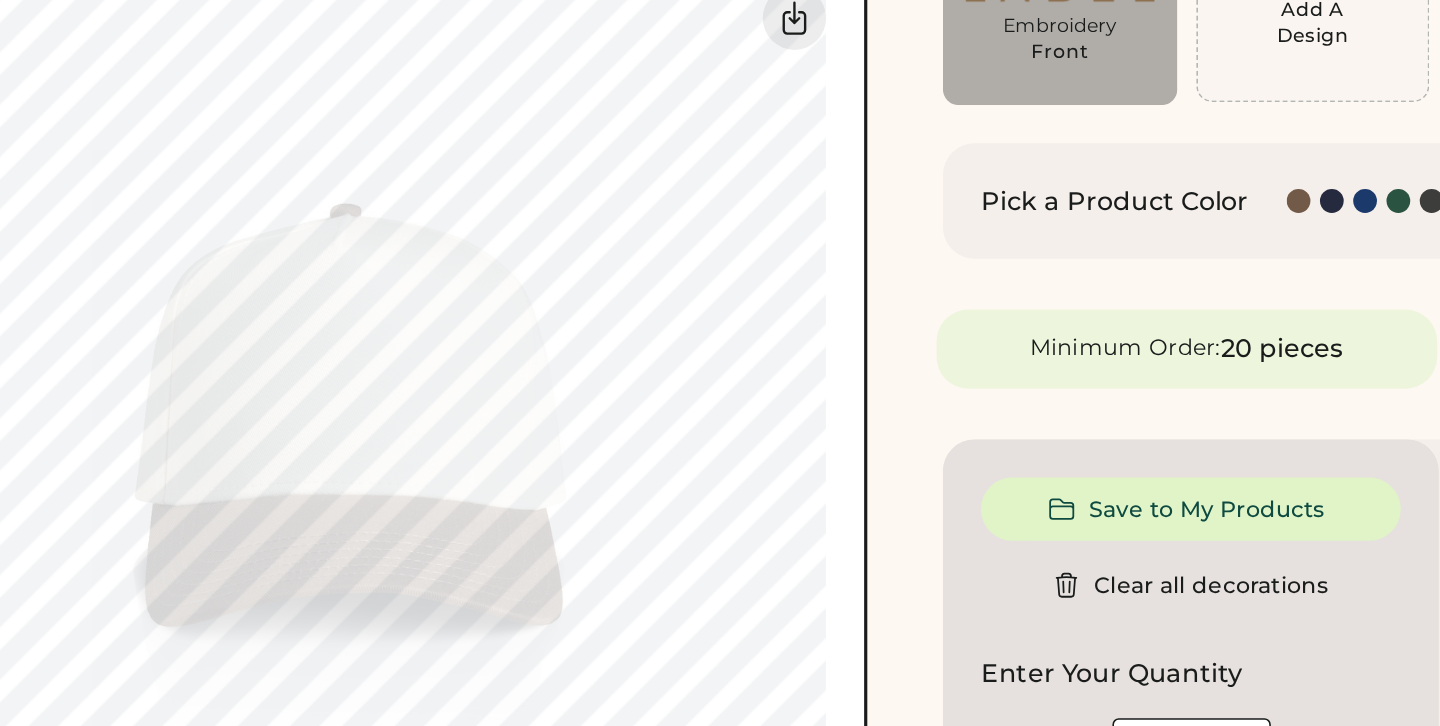 type on "****" 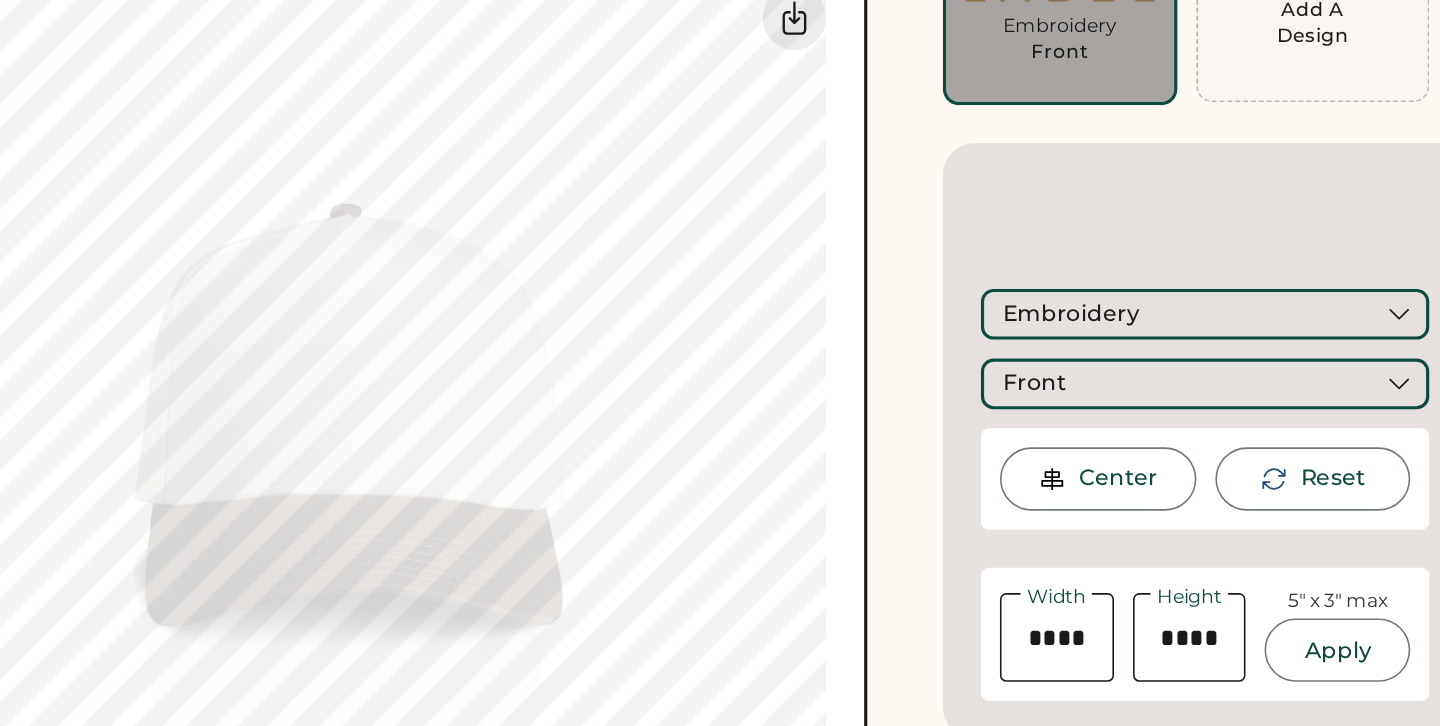 type on "****" 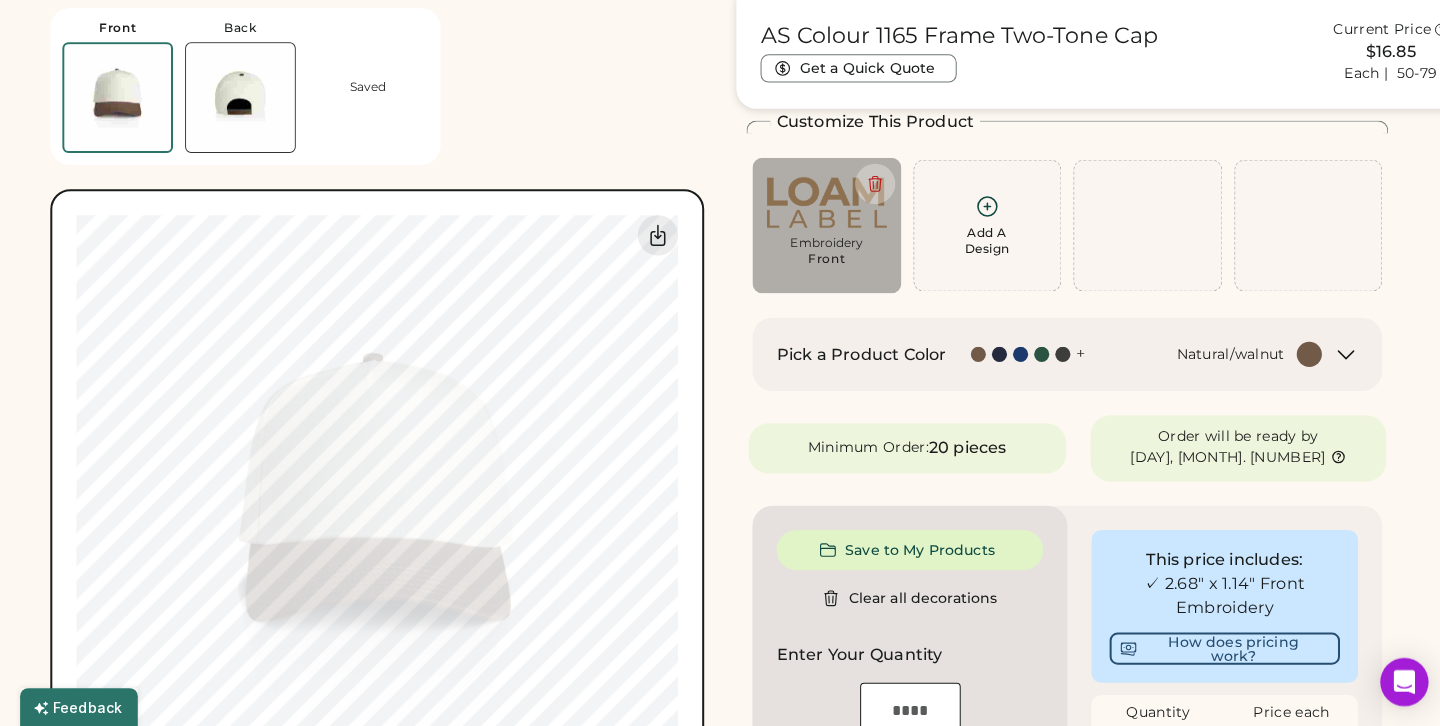 scroll, scrollTop: 122, scrollLeft: 0, axis: vertical 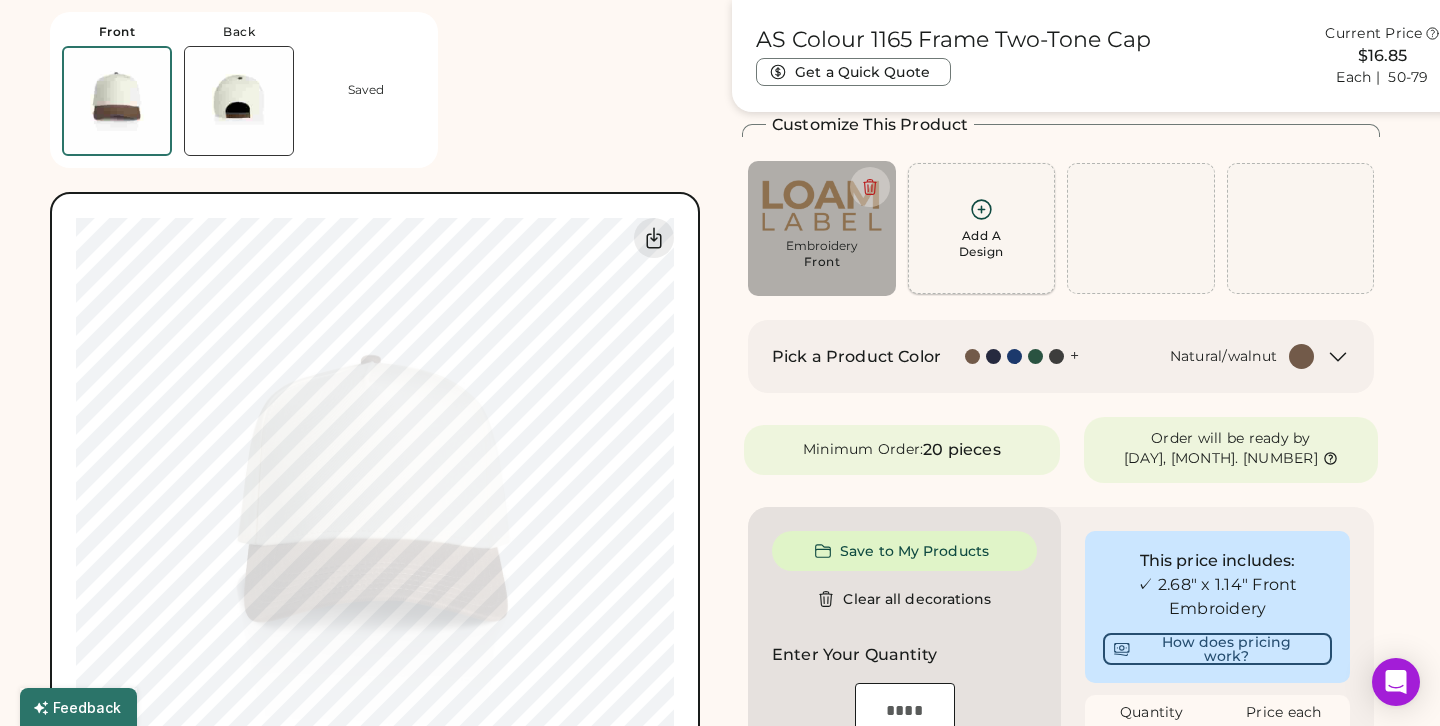 click on "Add A
Design" at bounding box center (981, 244) 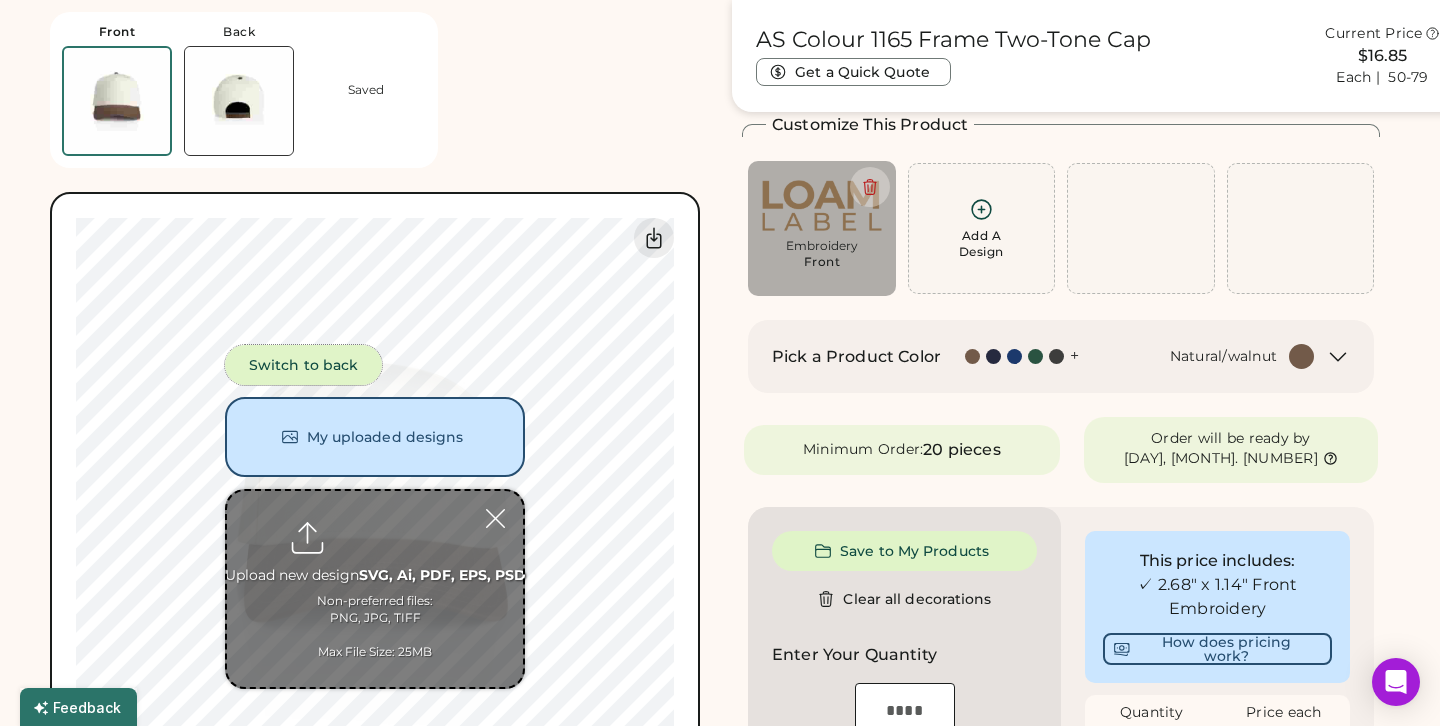 click on "Switch to back" at bounding box center [303, 365] 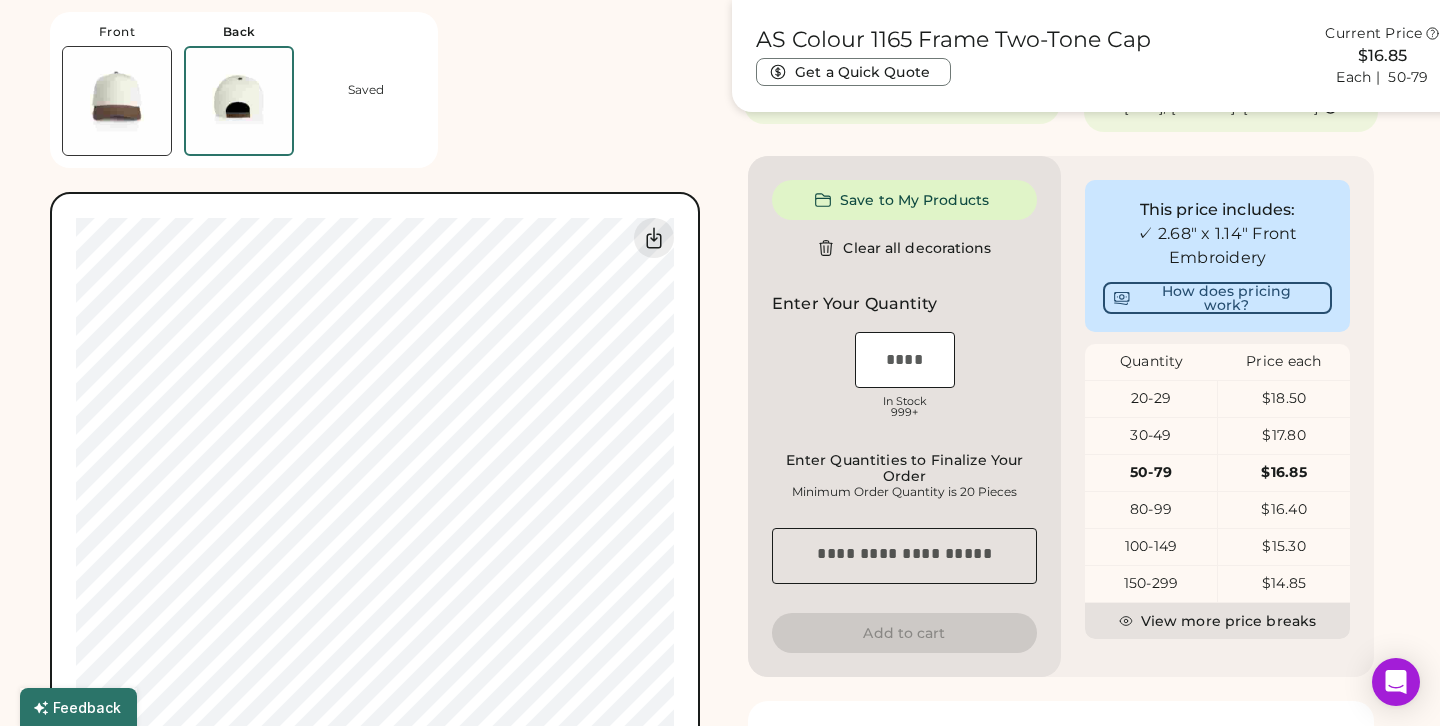 scroll, scrollTop: 477, scrollLeft: 0, axis: vertical 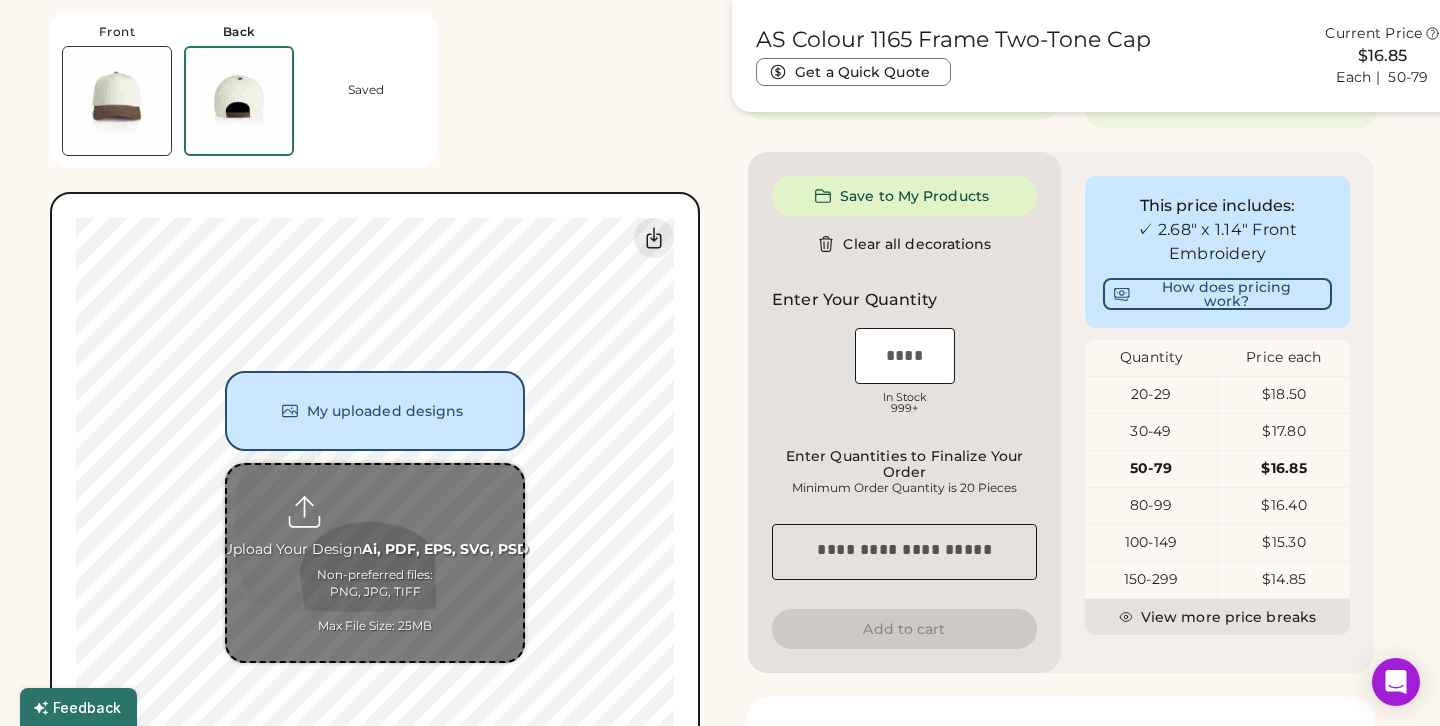 click at bounding box center (375, 563) 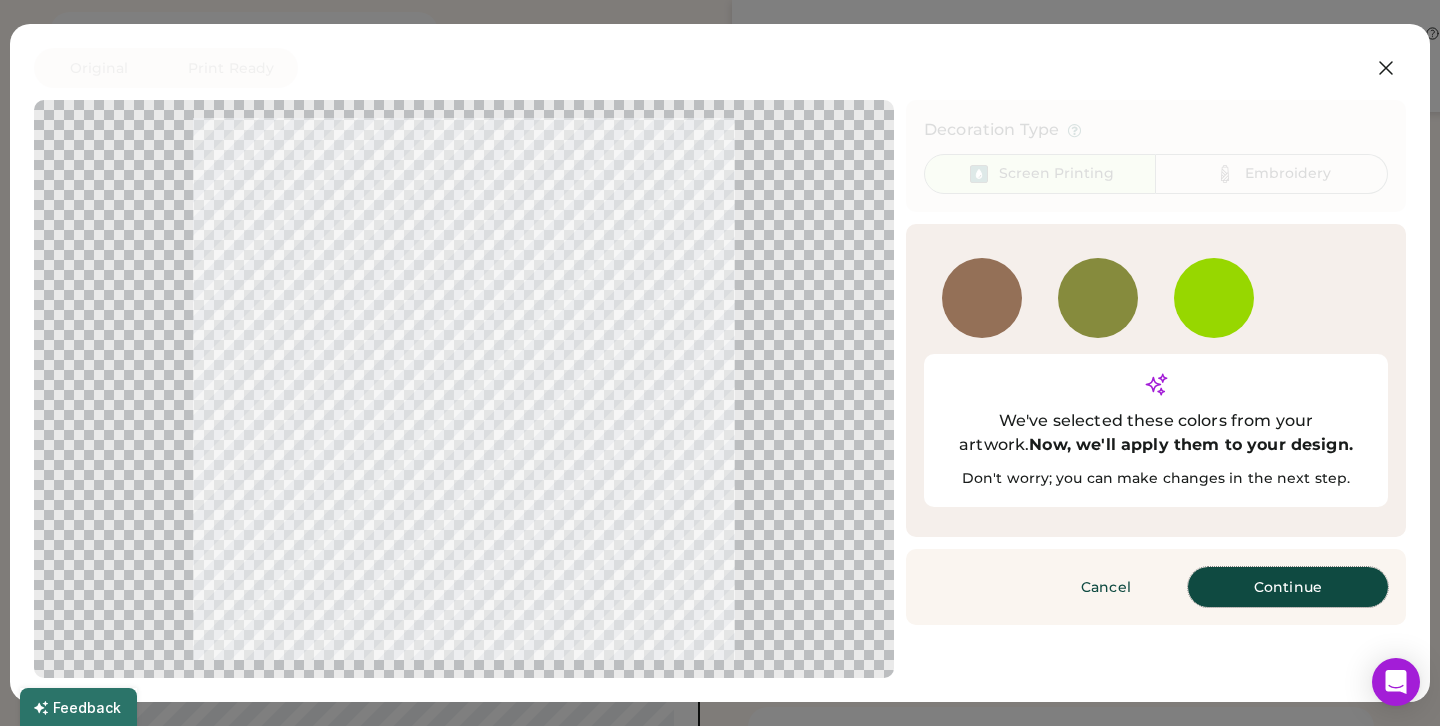 click on "Continue" at bounding box center [1288, 587] 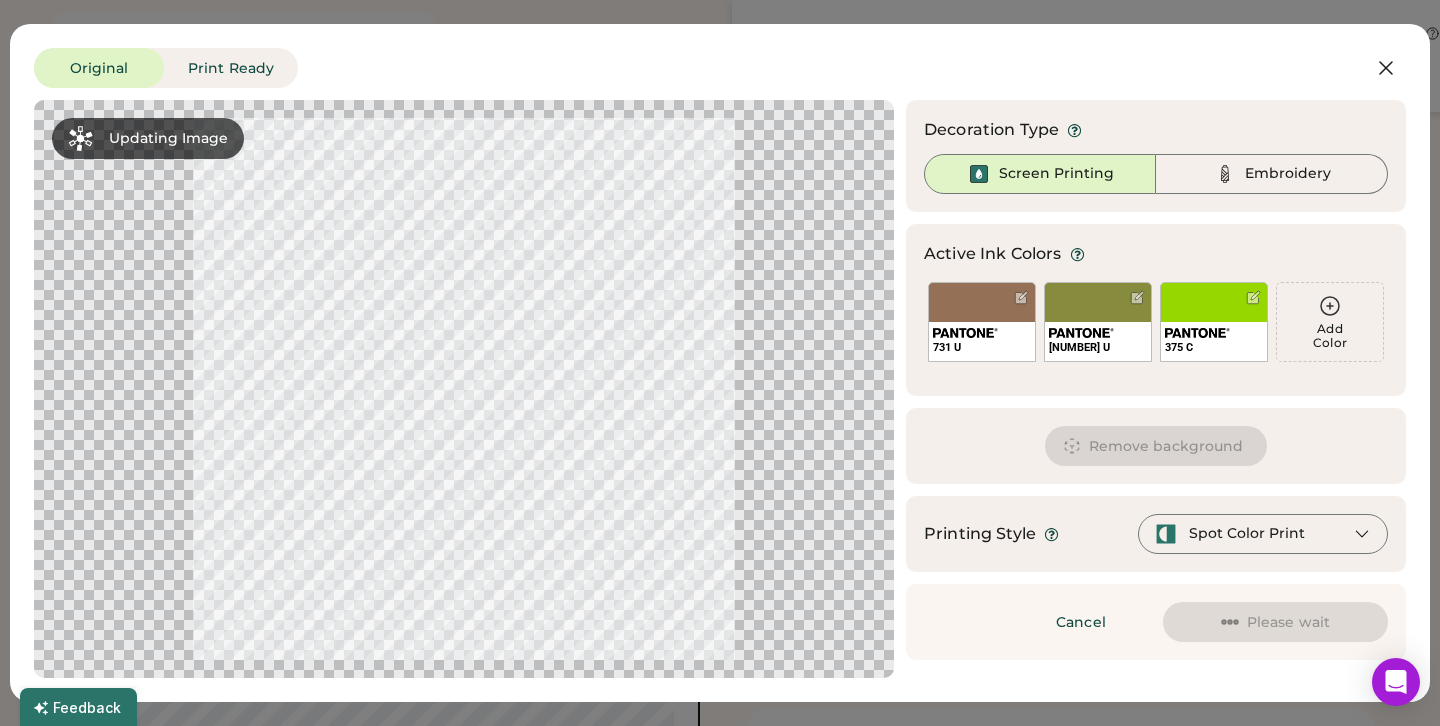 click on "Embroidery" at bounding box center [1288, 174] 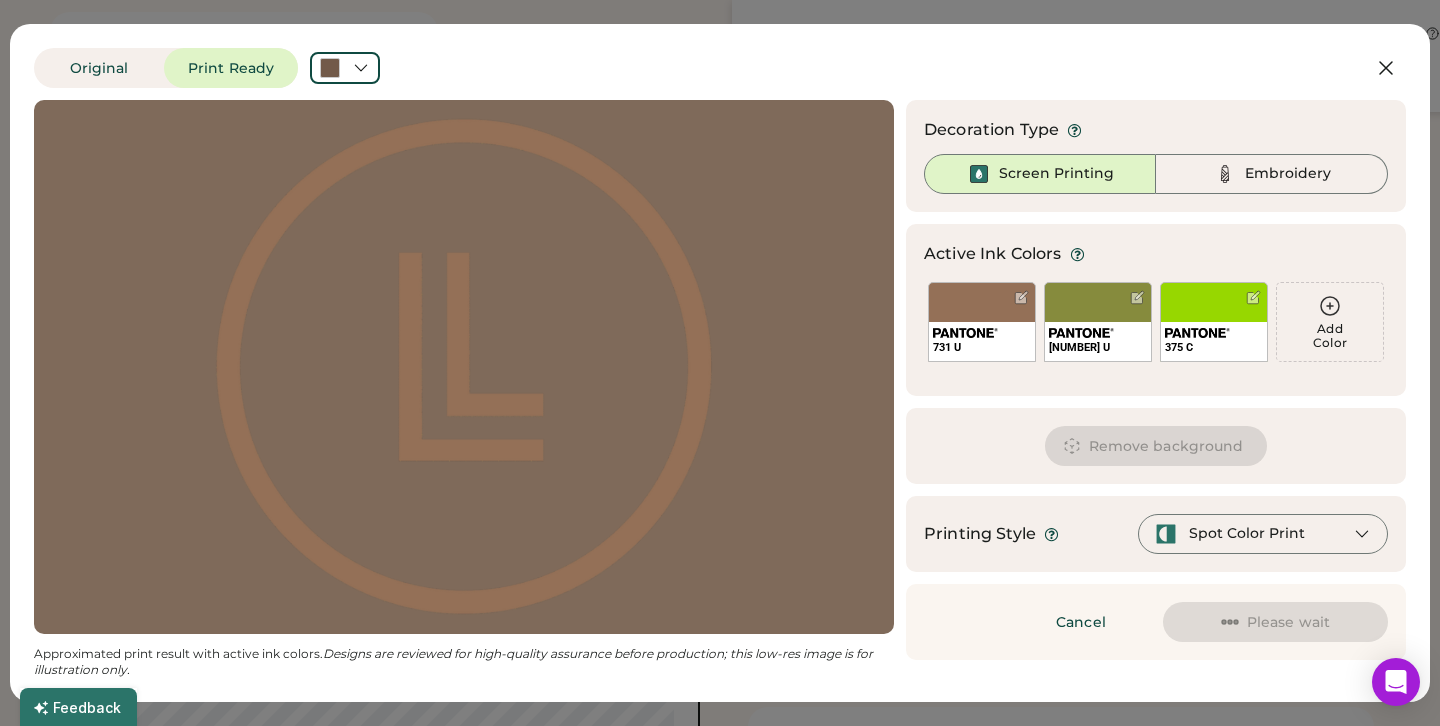click on "731 U" at bounding box center (982, 322) 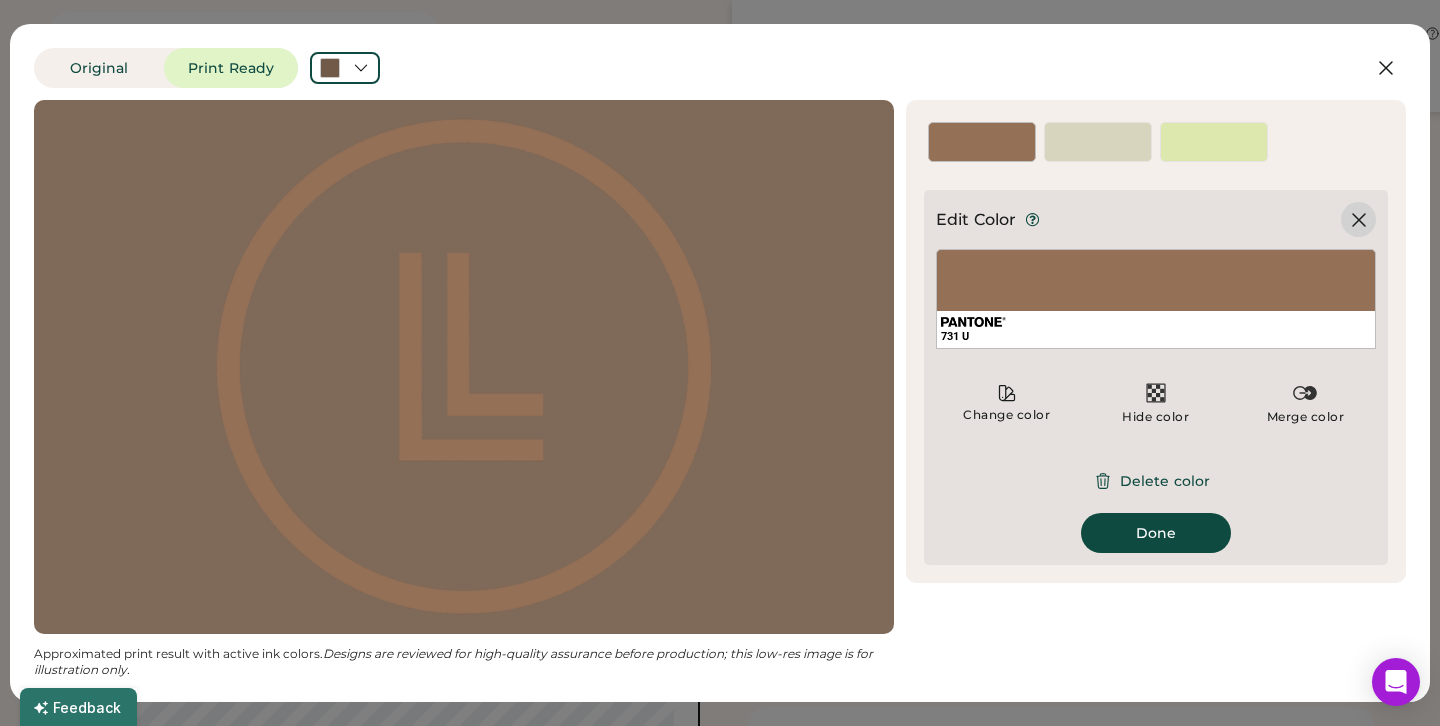 click 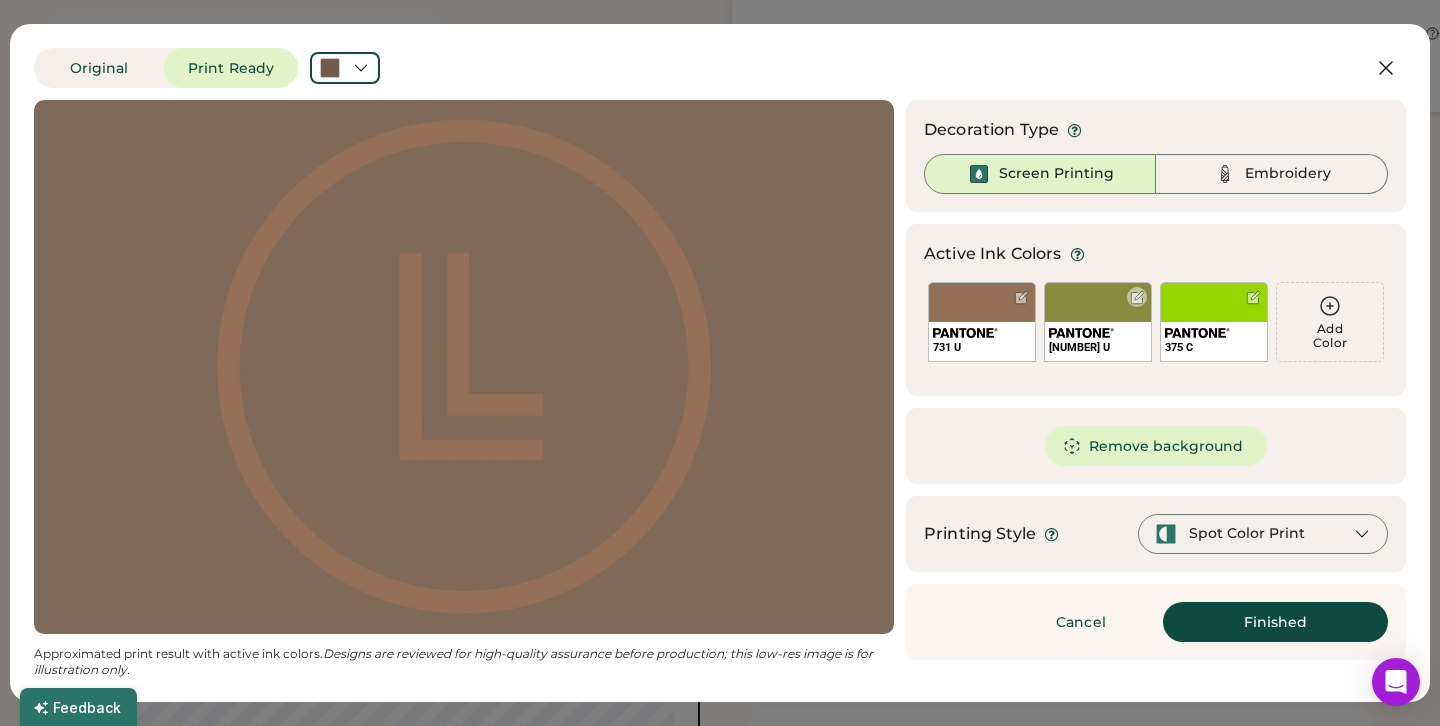 click at bounding box center (1137, 297) 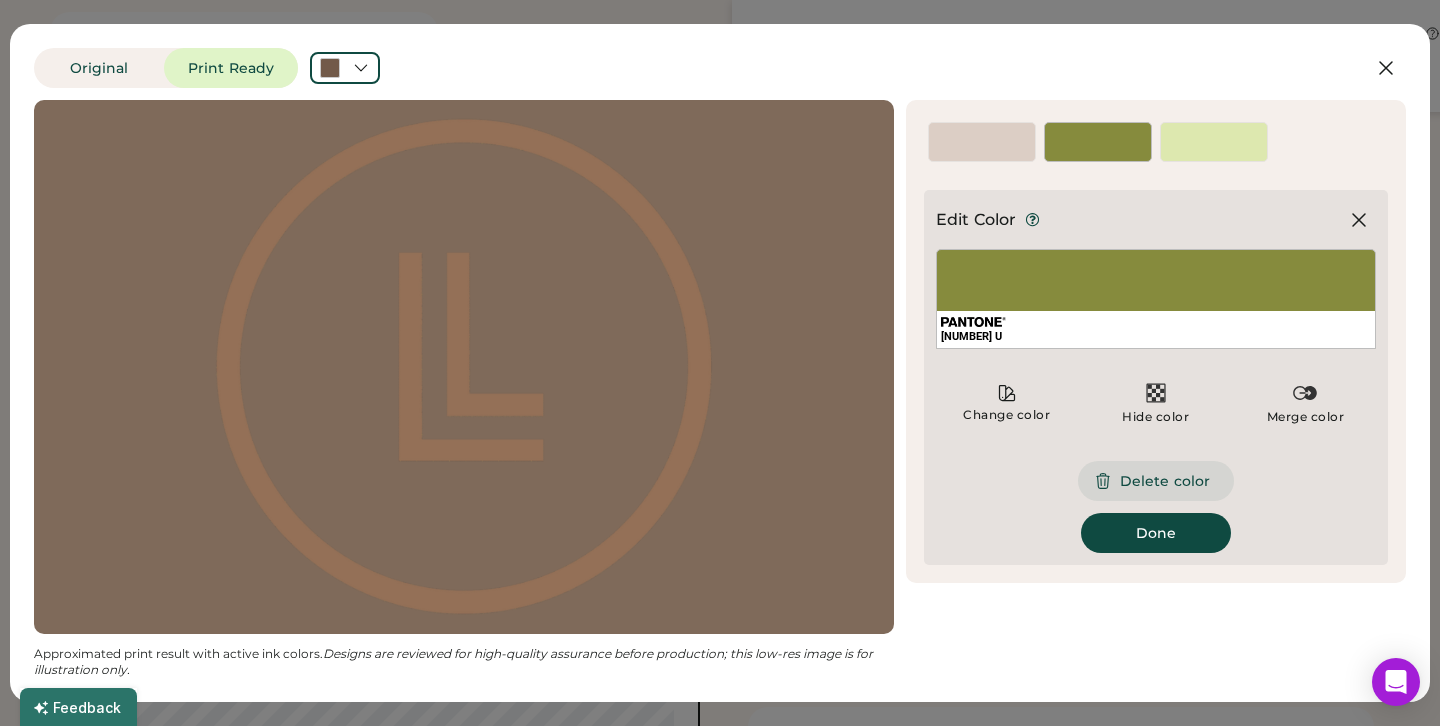 click on "Delete color" at bounding box center (1156, 481) 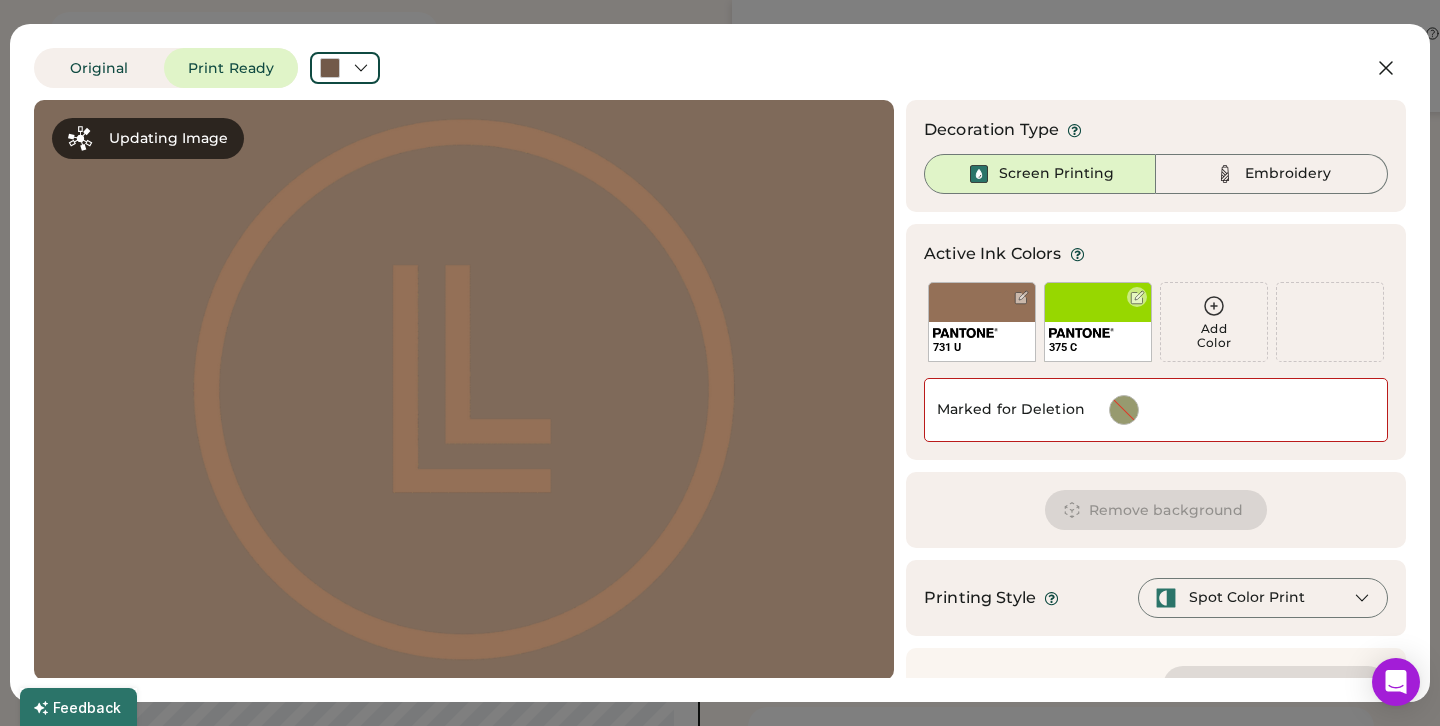 click on "375 C" at bounding box center (1098, 341) 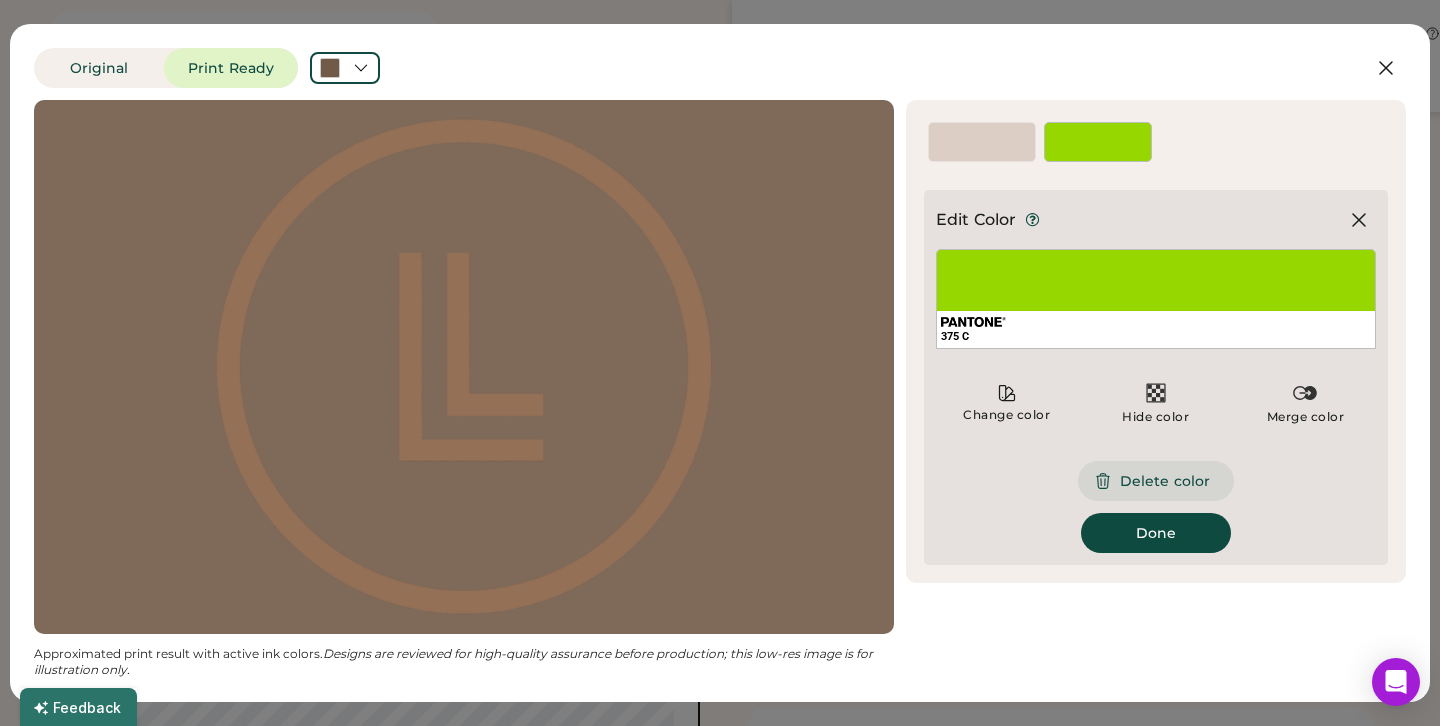 click on "Delete color" at bounding box center [1156, 481] 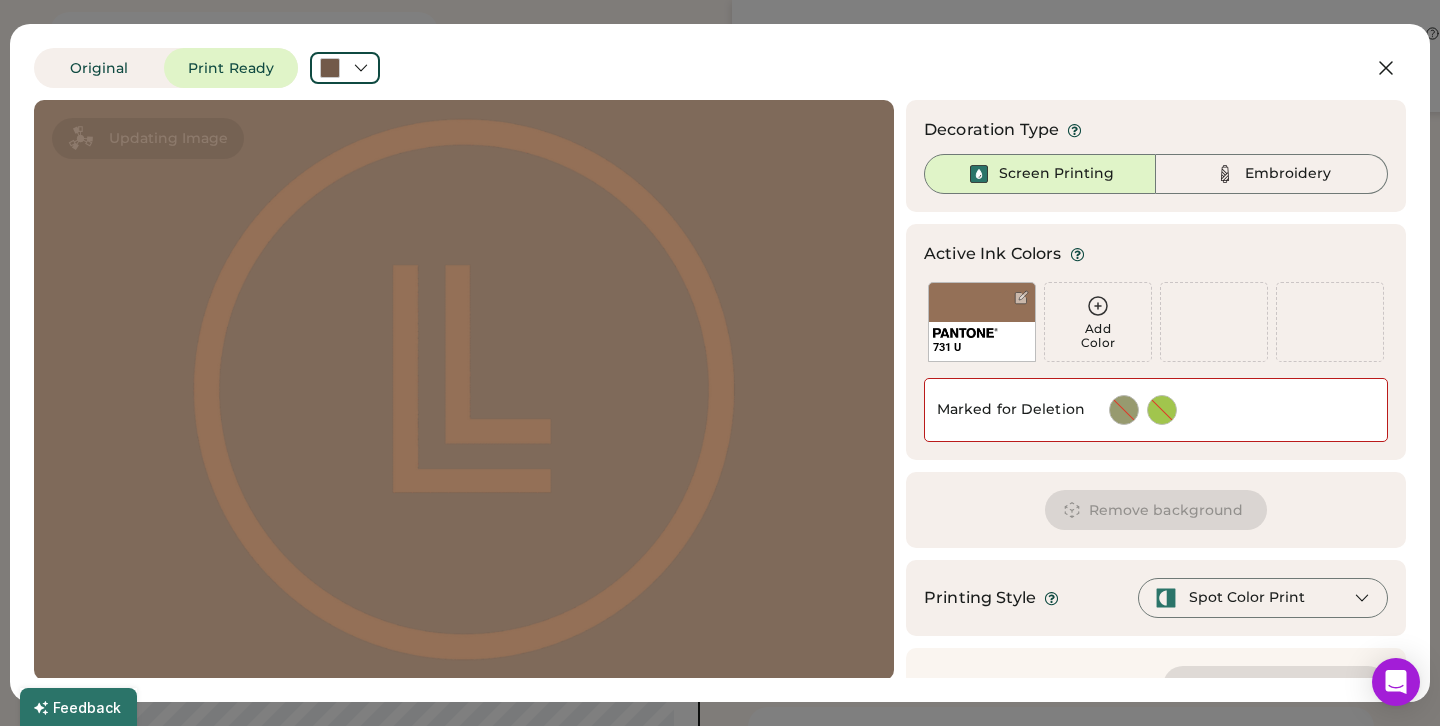 scroll, scrollTop: 46, scrollLeft: 0, axis: vertical 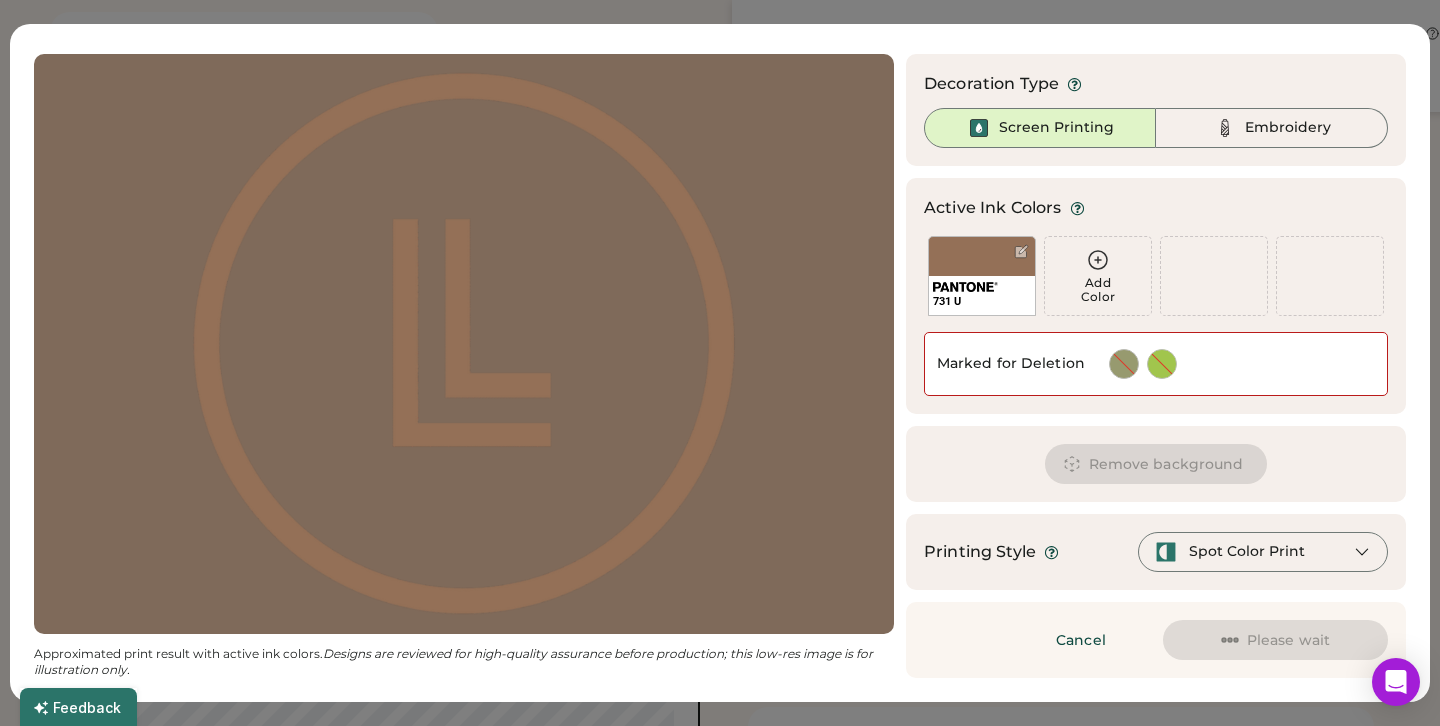 click on "Spot Color Print" at bounding box center [1247, 552] 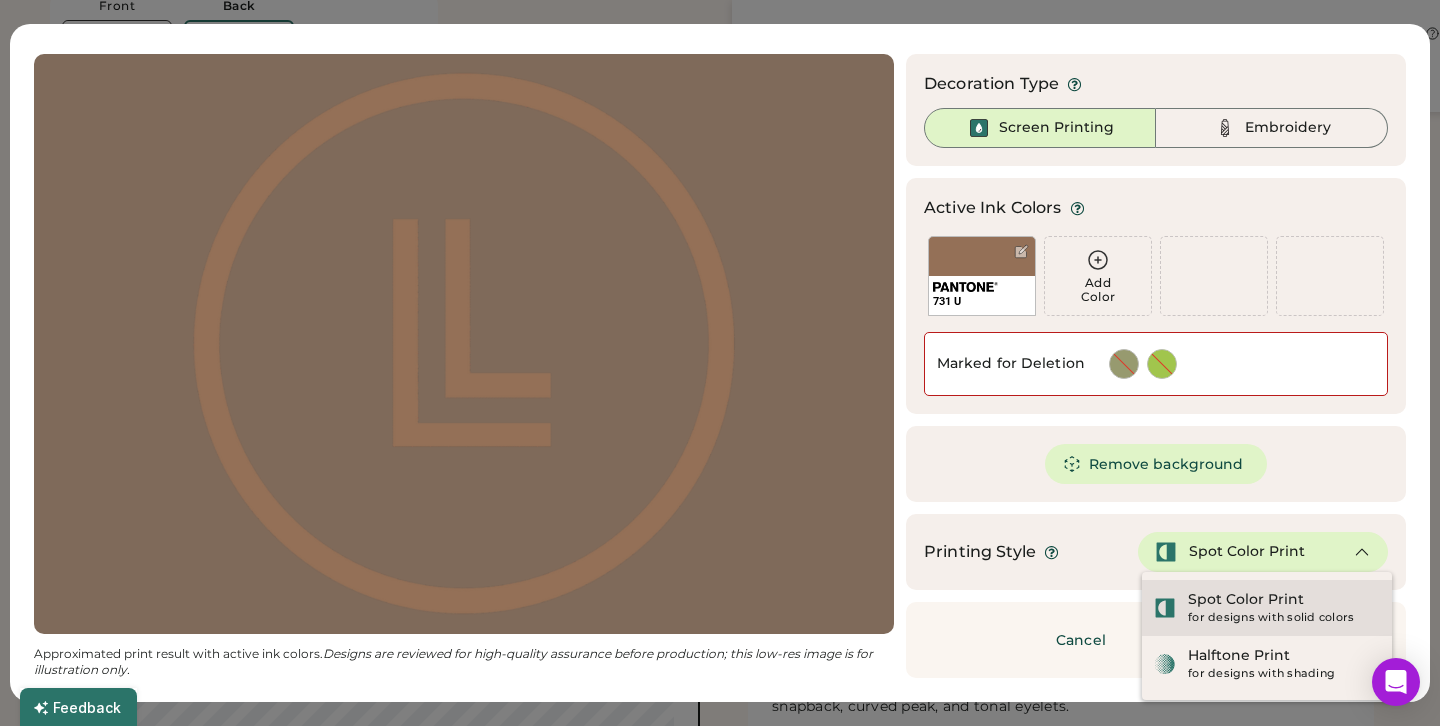 scroll, scrollTop: 590, scrollLeft: 0, axis: vertical 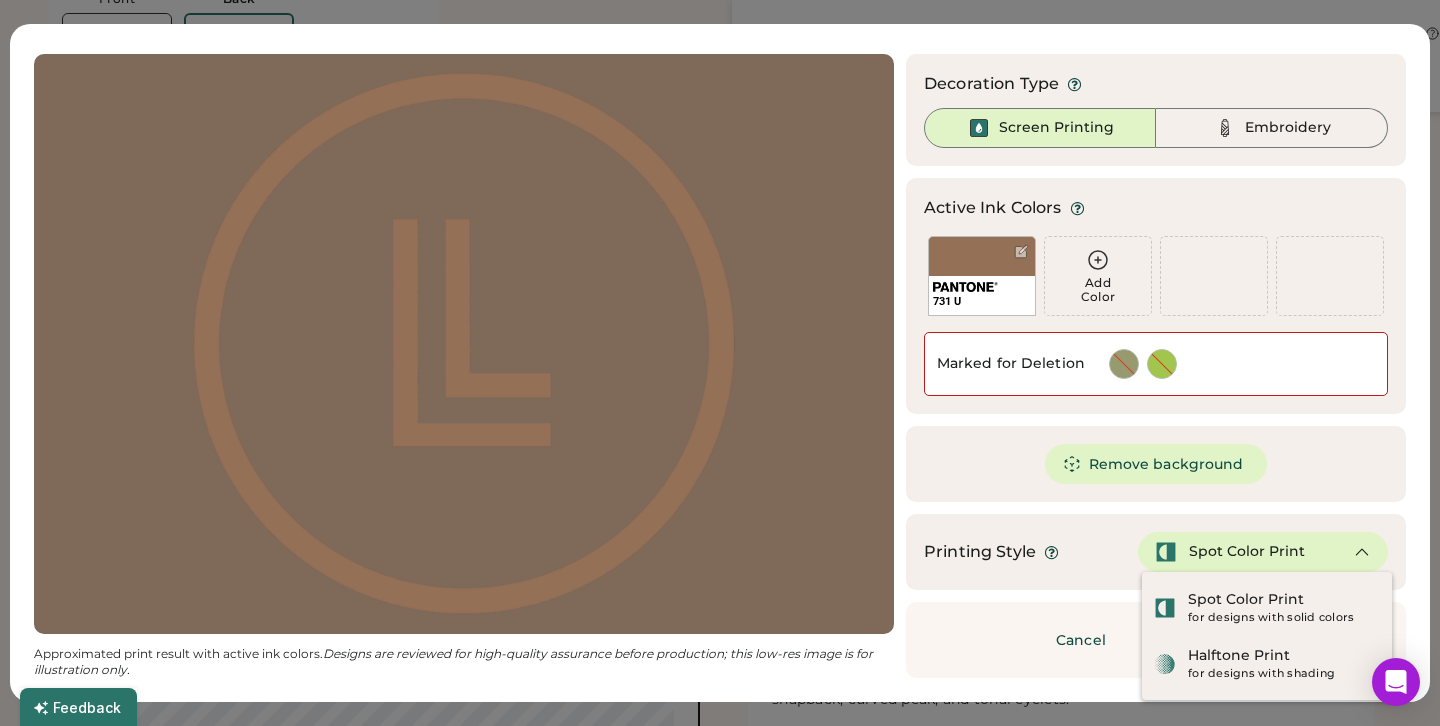 click on "Spot Color Print" at bounding box center [1247, 552] 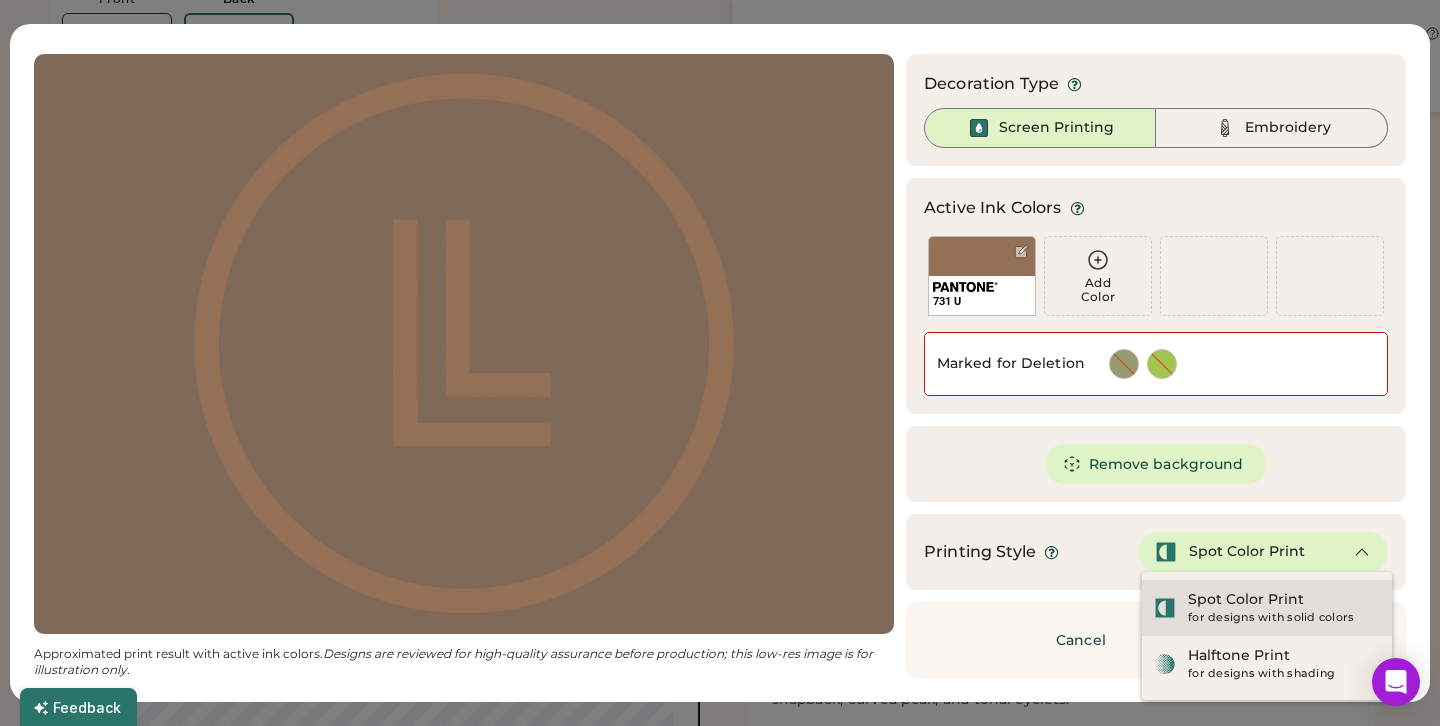 click on "Spot Color Print" at bounding box center [1246, 600] 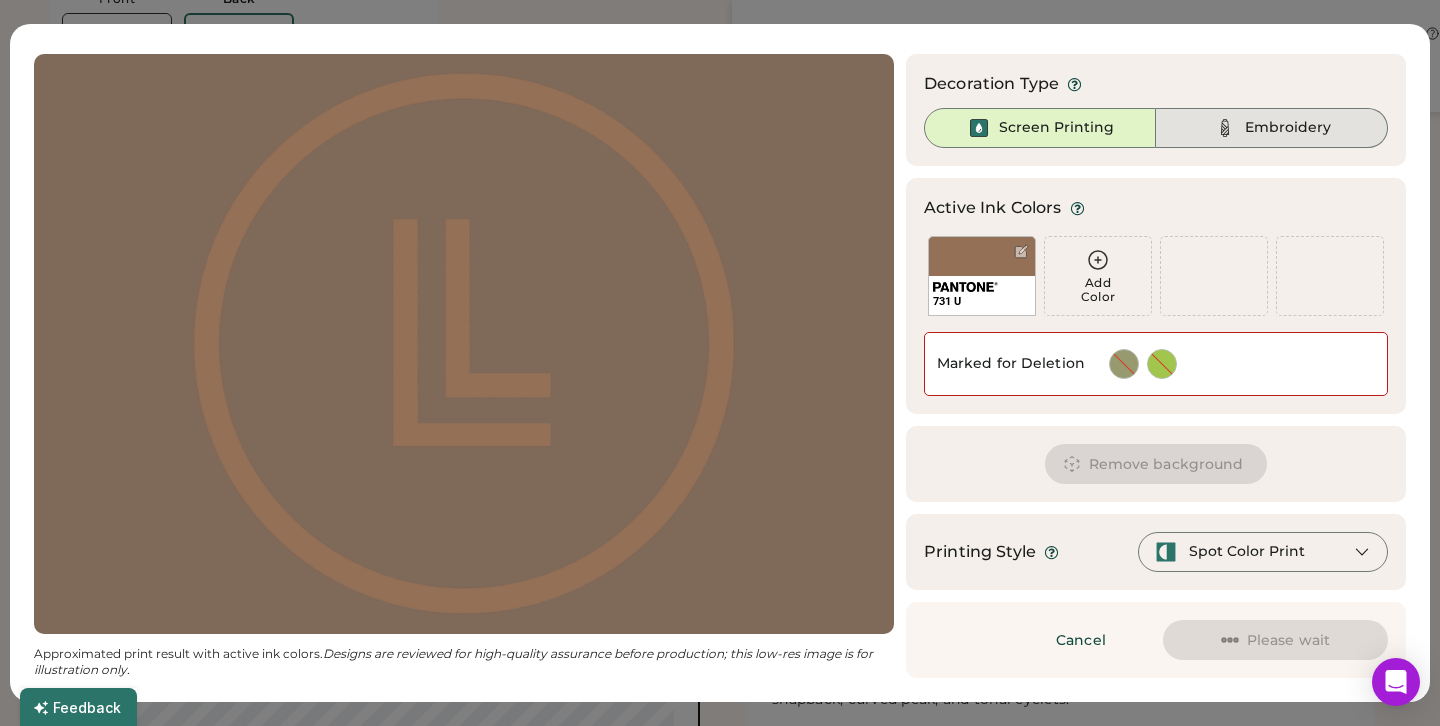 click on "Embroidery" at bounding box center (1288, 128) 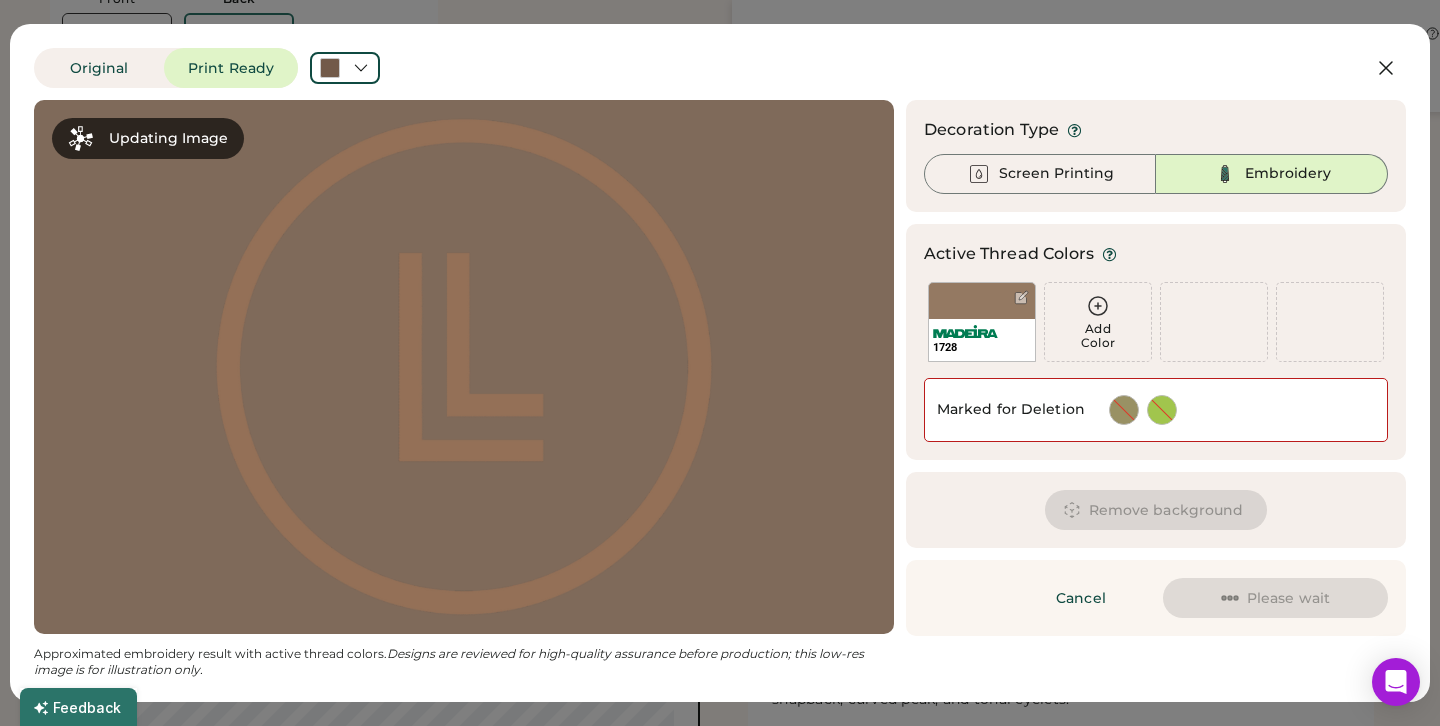 scroll, scrollTop: 0, scrollLeft: 0, axis: both 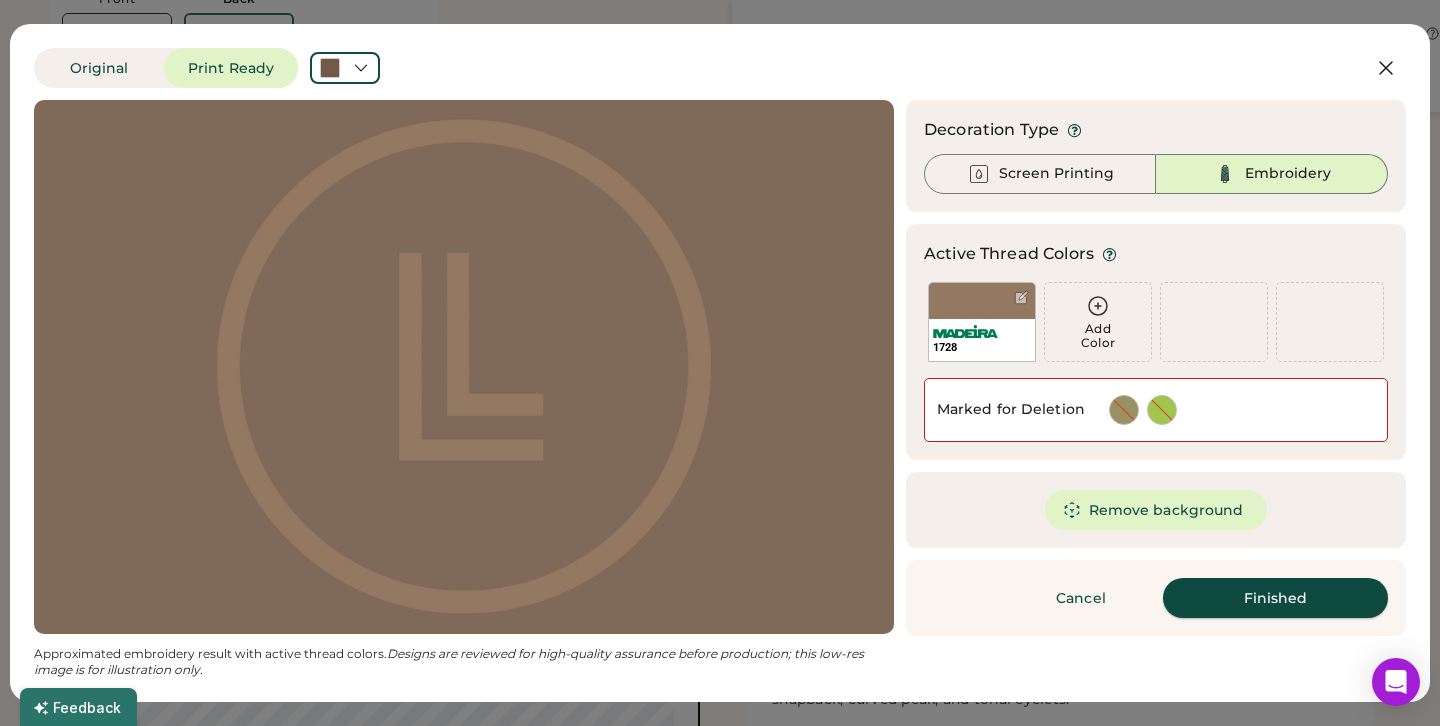 click on "Finished" at bounding box center [1275, 598] 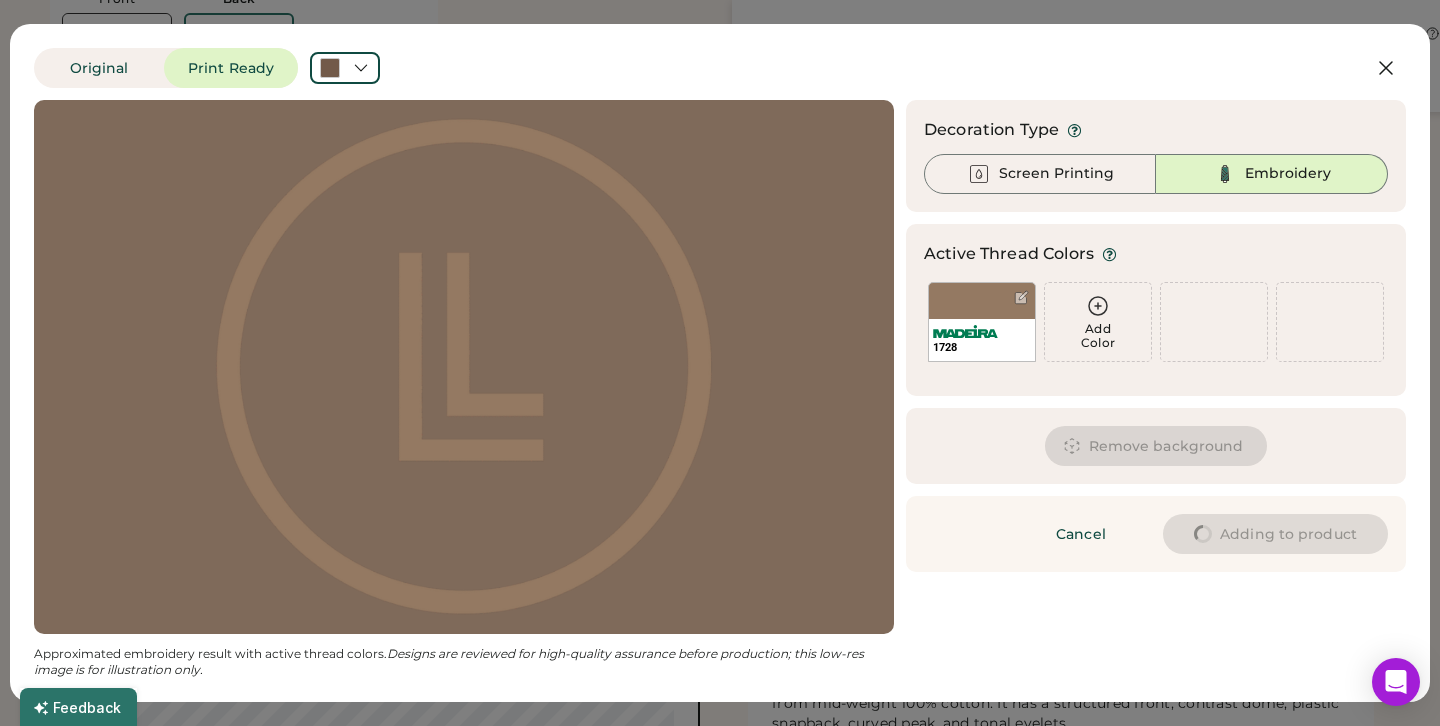 type on "****" 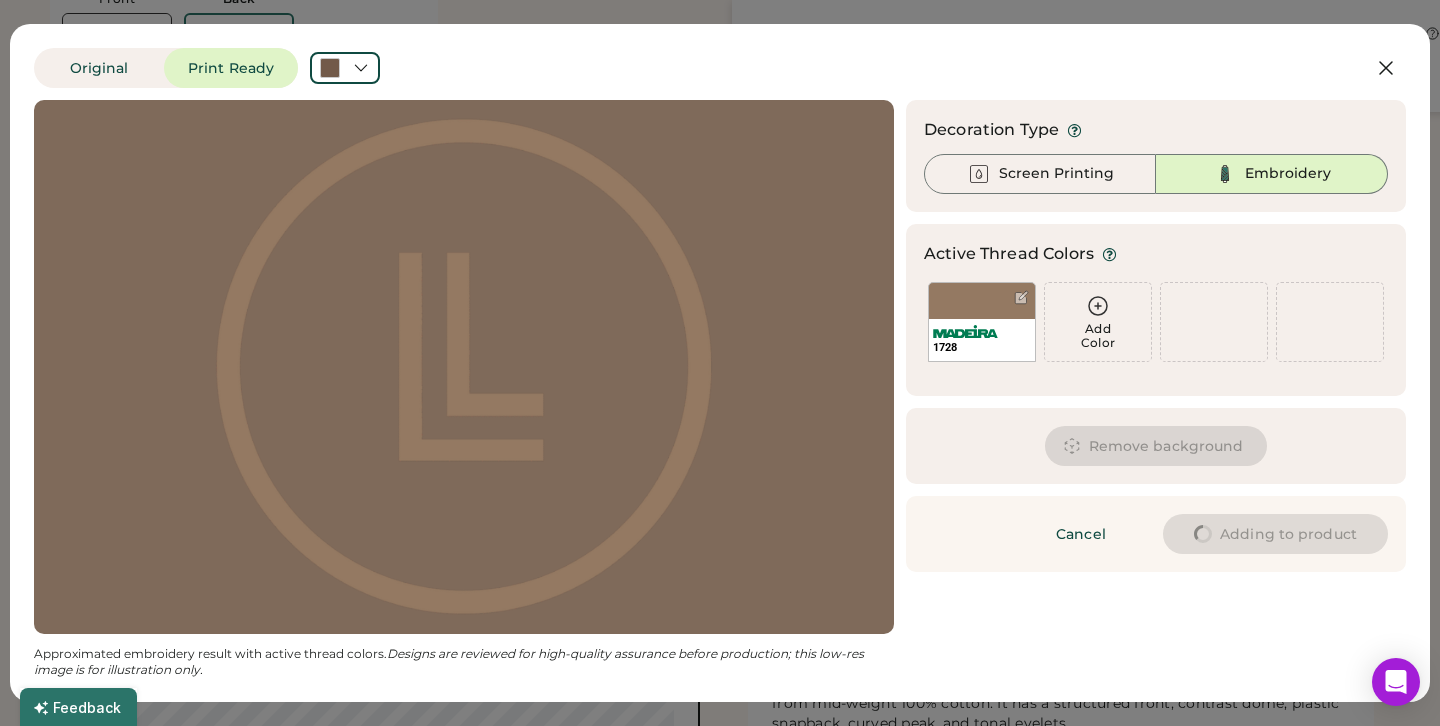 type on "****" 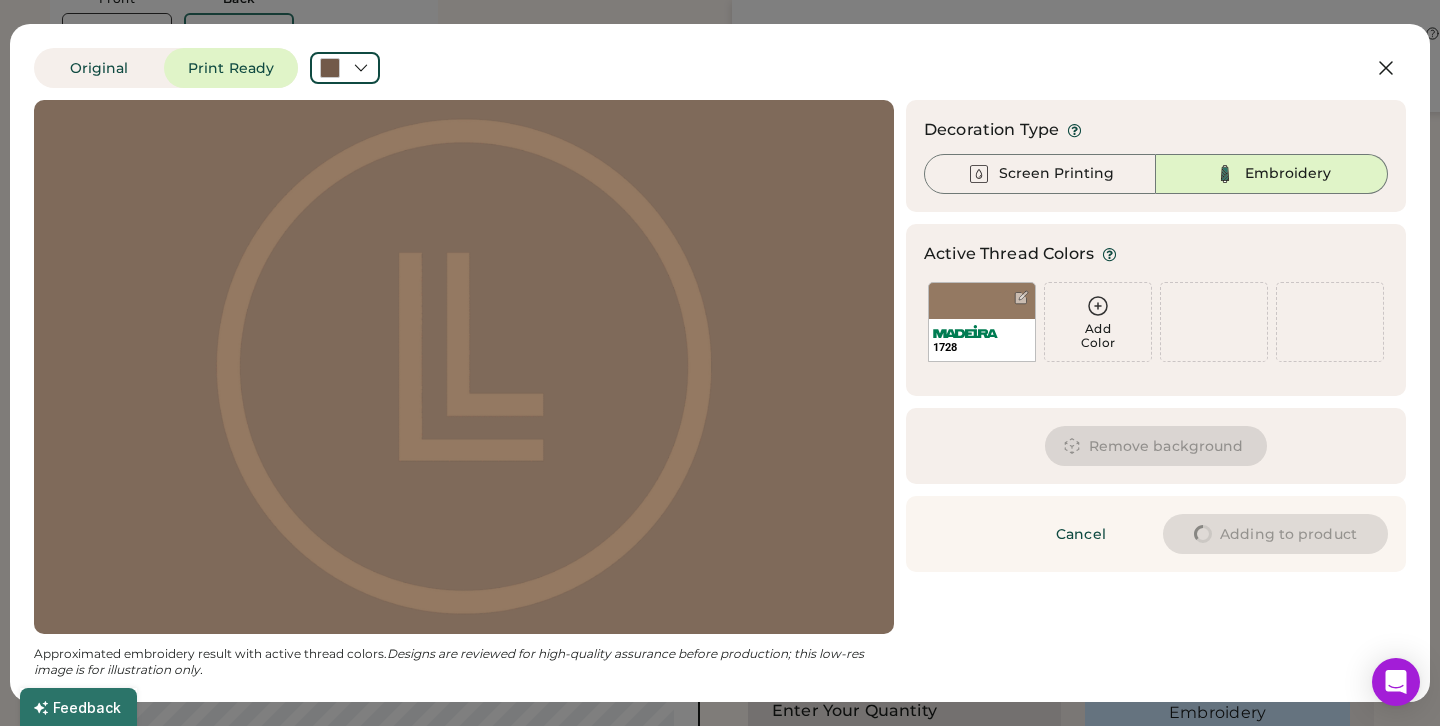 type on "****" 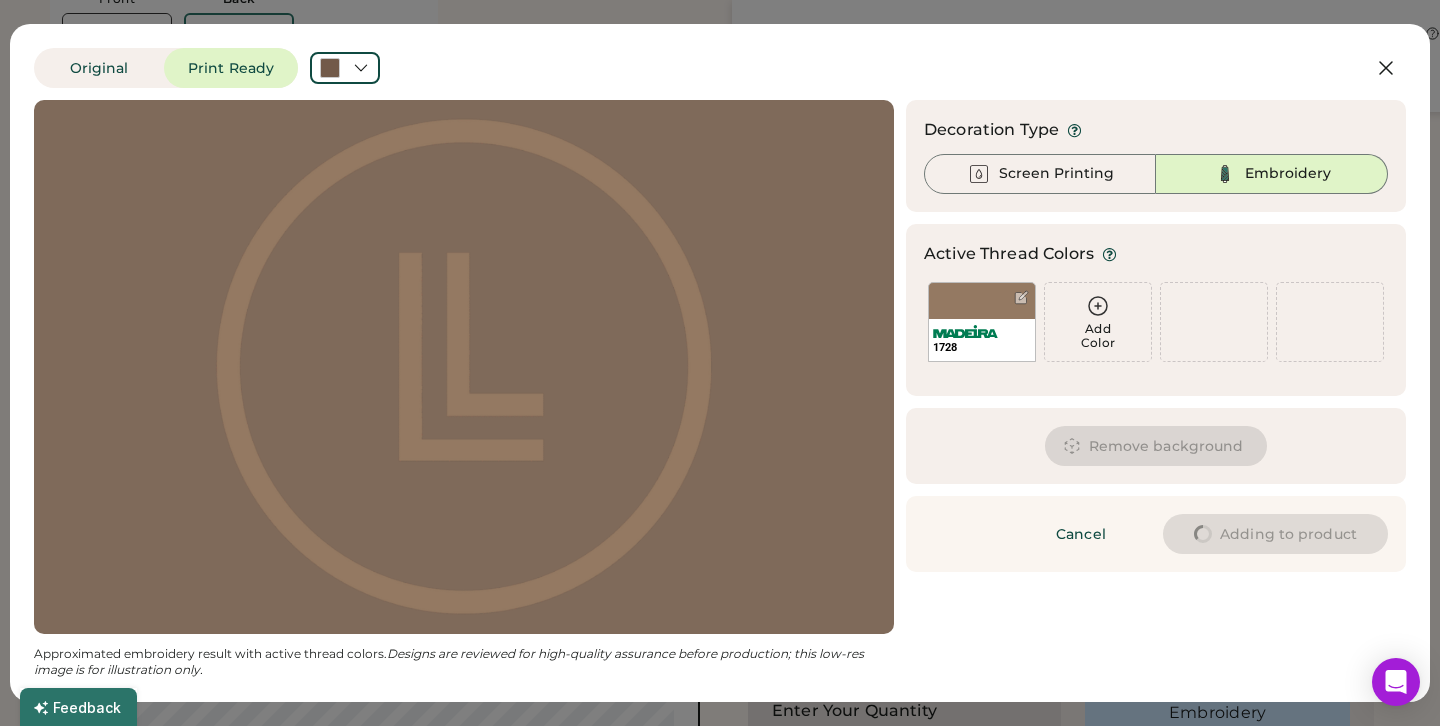 type on "****" 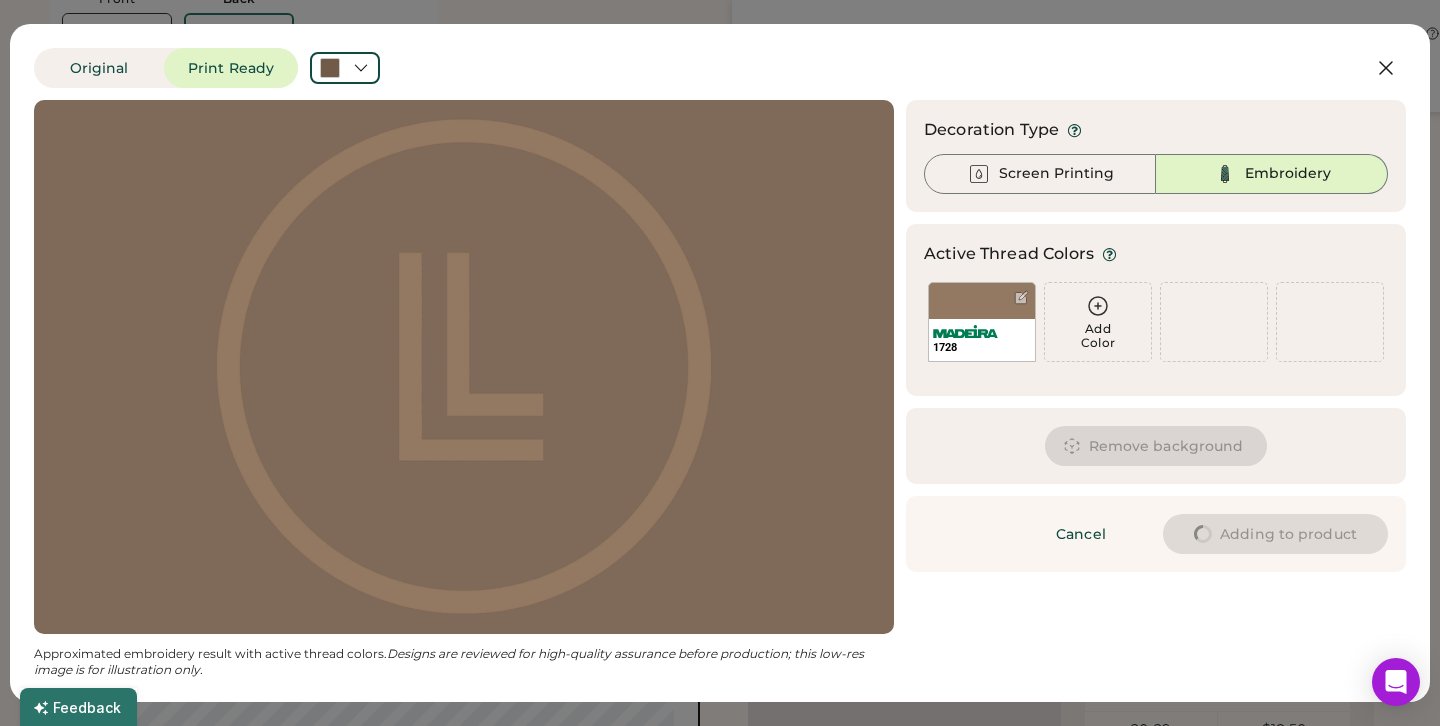 type on "****" 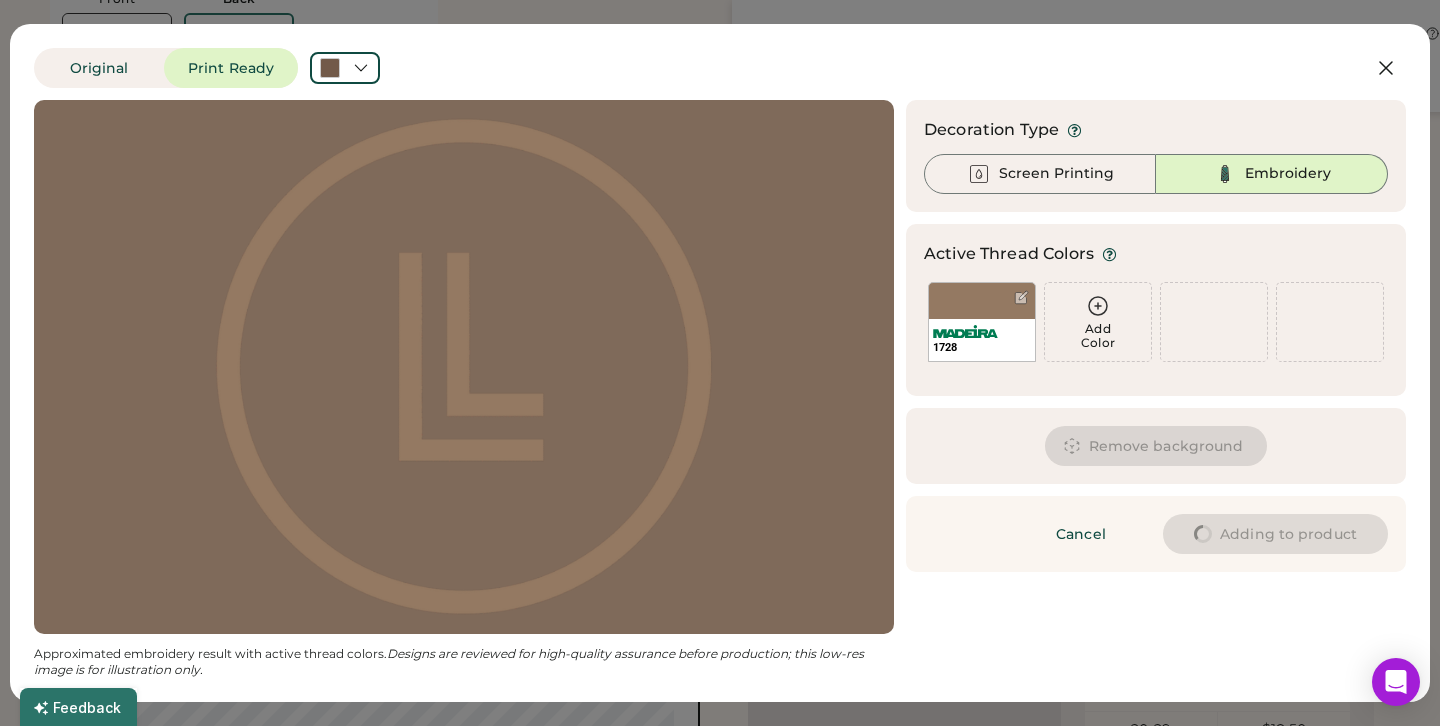 type on "****" 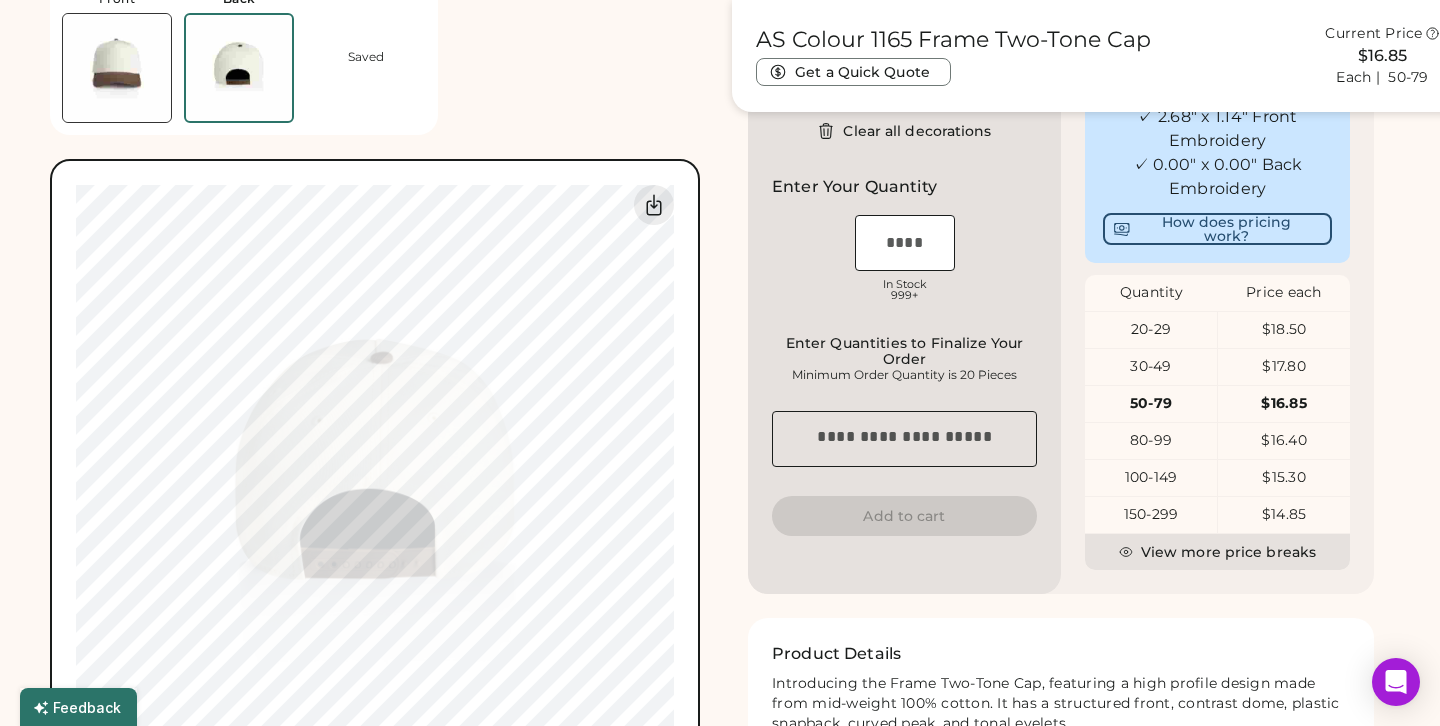 type on "****" 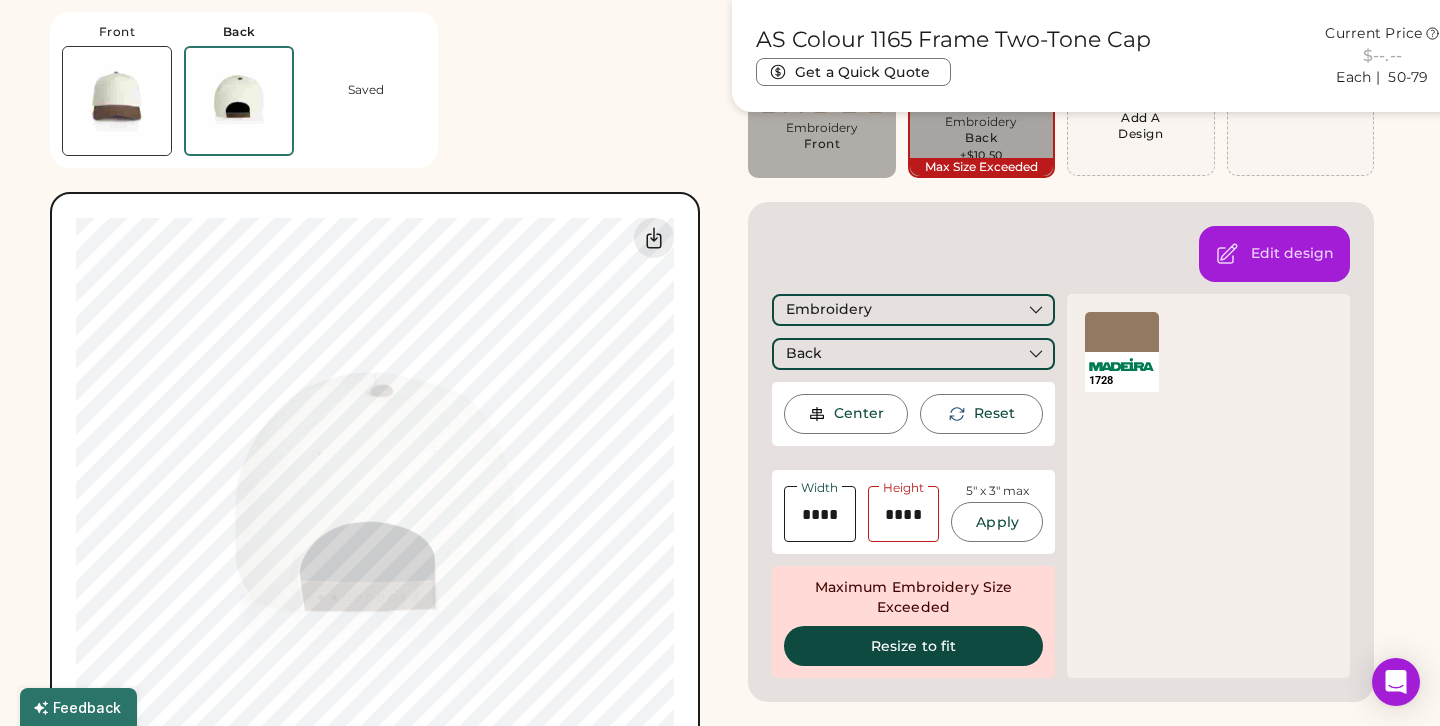 scroll, scrollTop: 225, scrollLeft: 0, axis: vertical 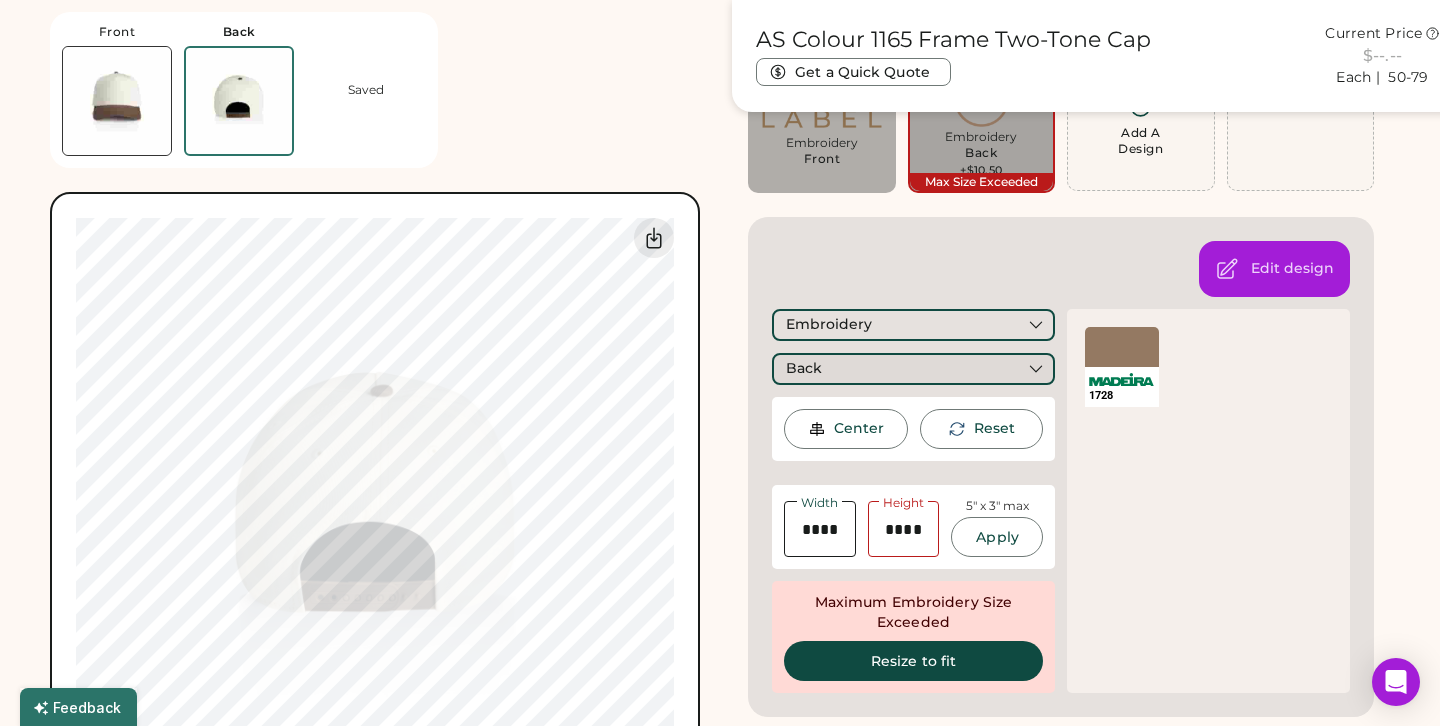 click on "Back" at bounding box center [913, 369] 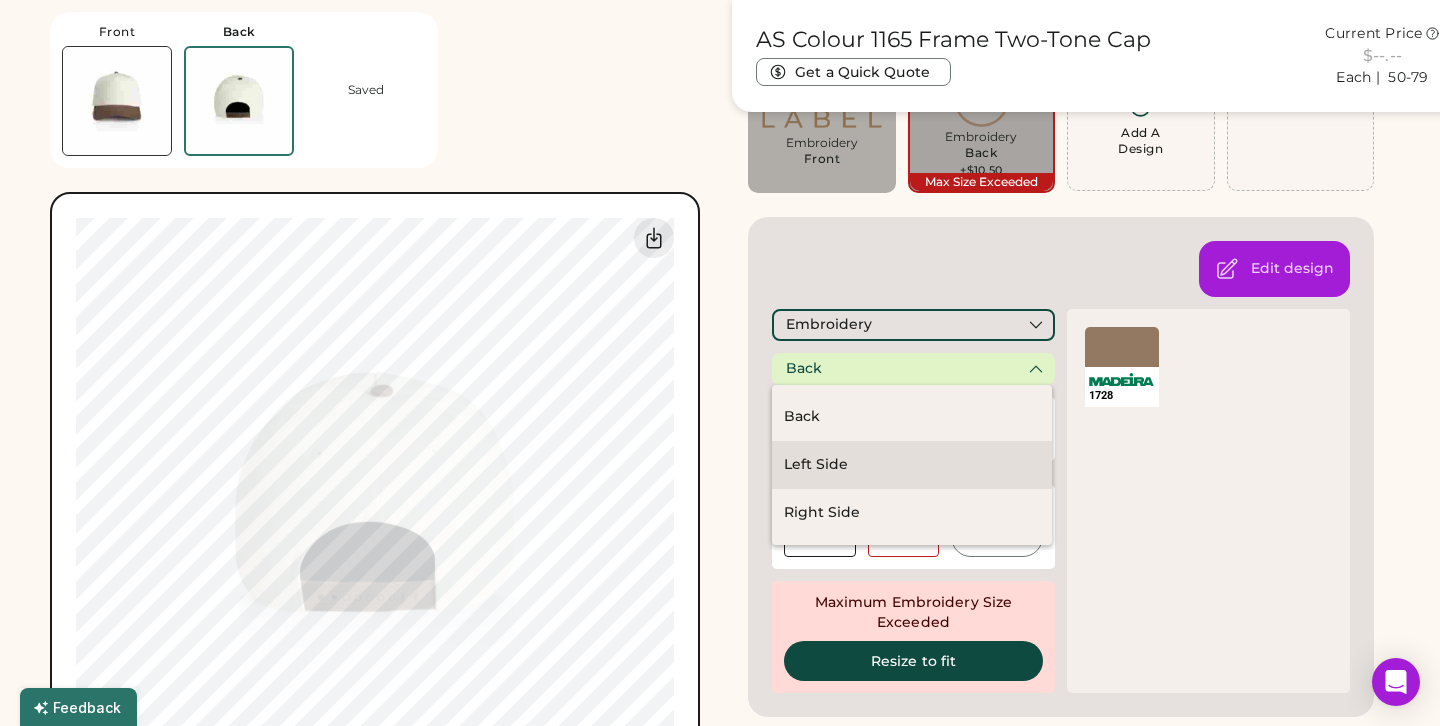 click on "Left Side" at bounding box center (912, 465) 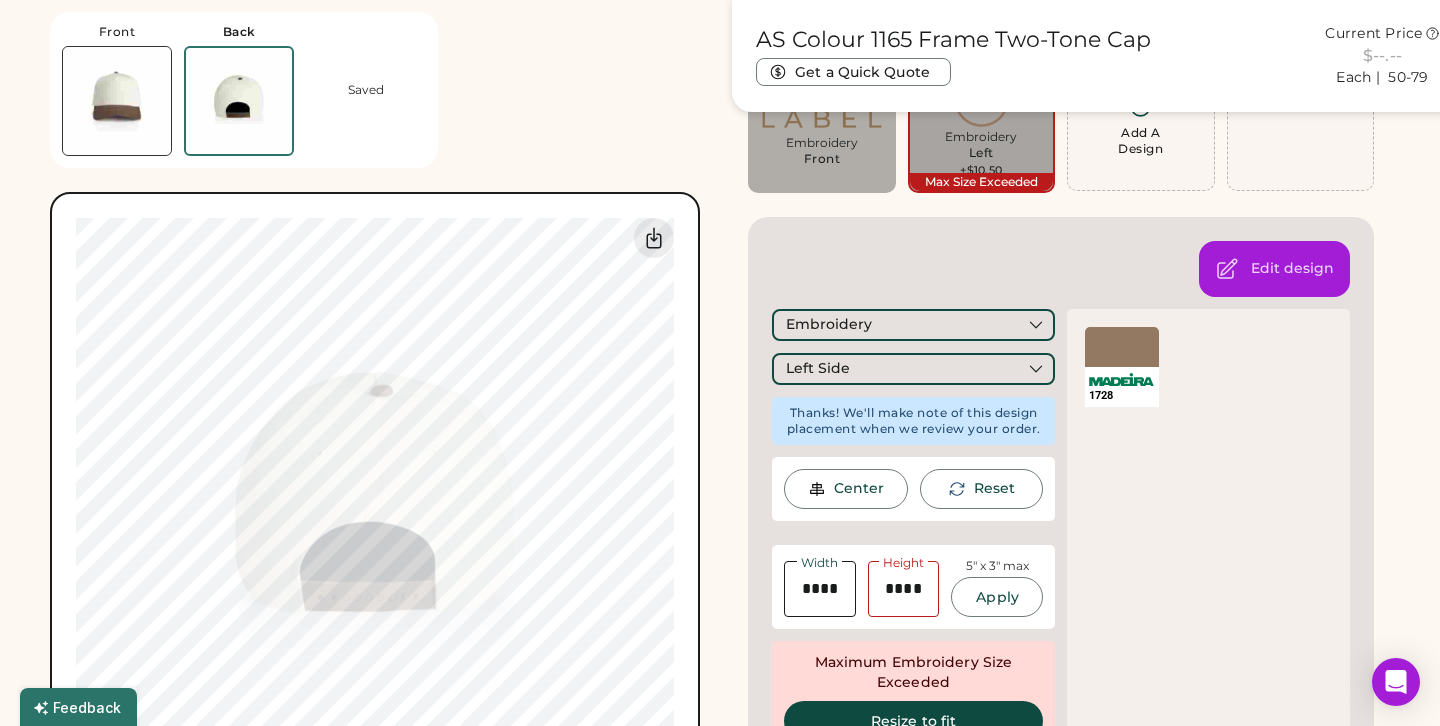 type on "****" 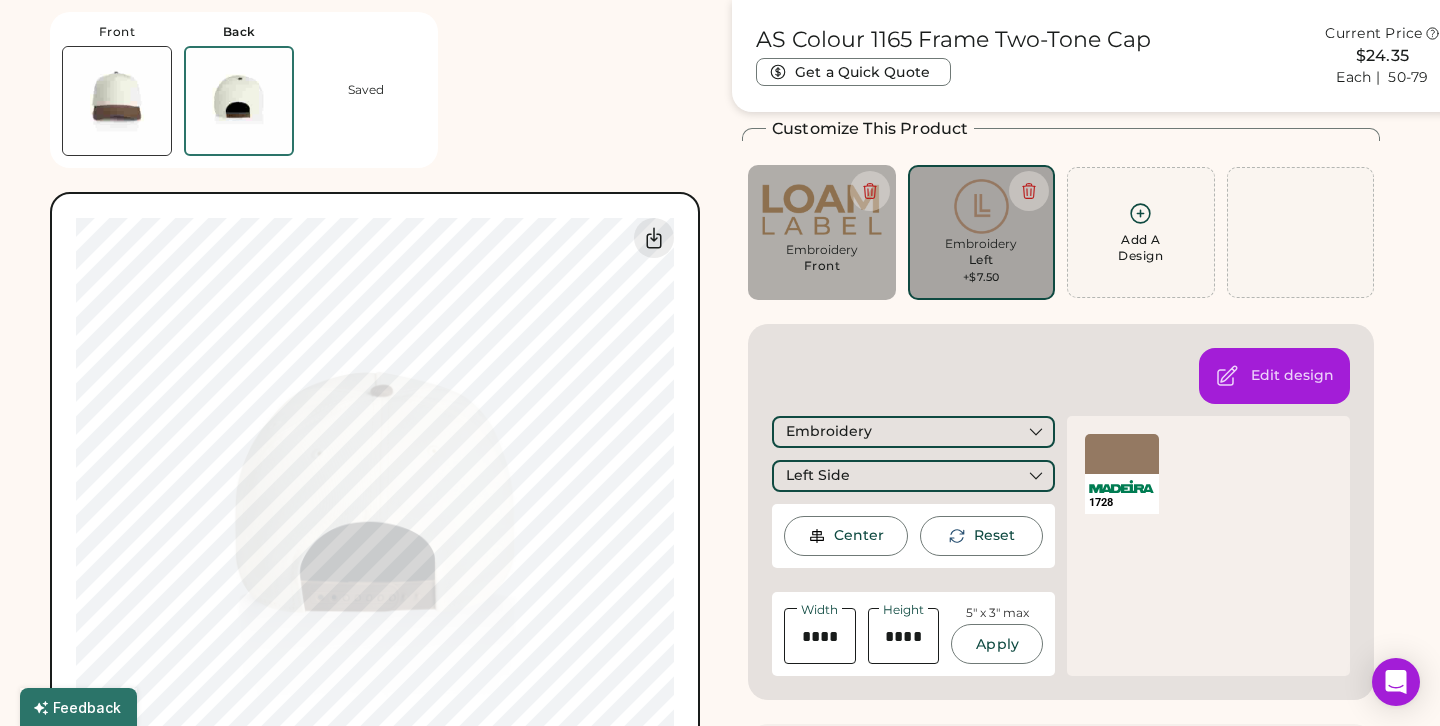 scroll, scrollTop: 0, scrollLeft: 0, axis: both 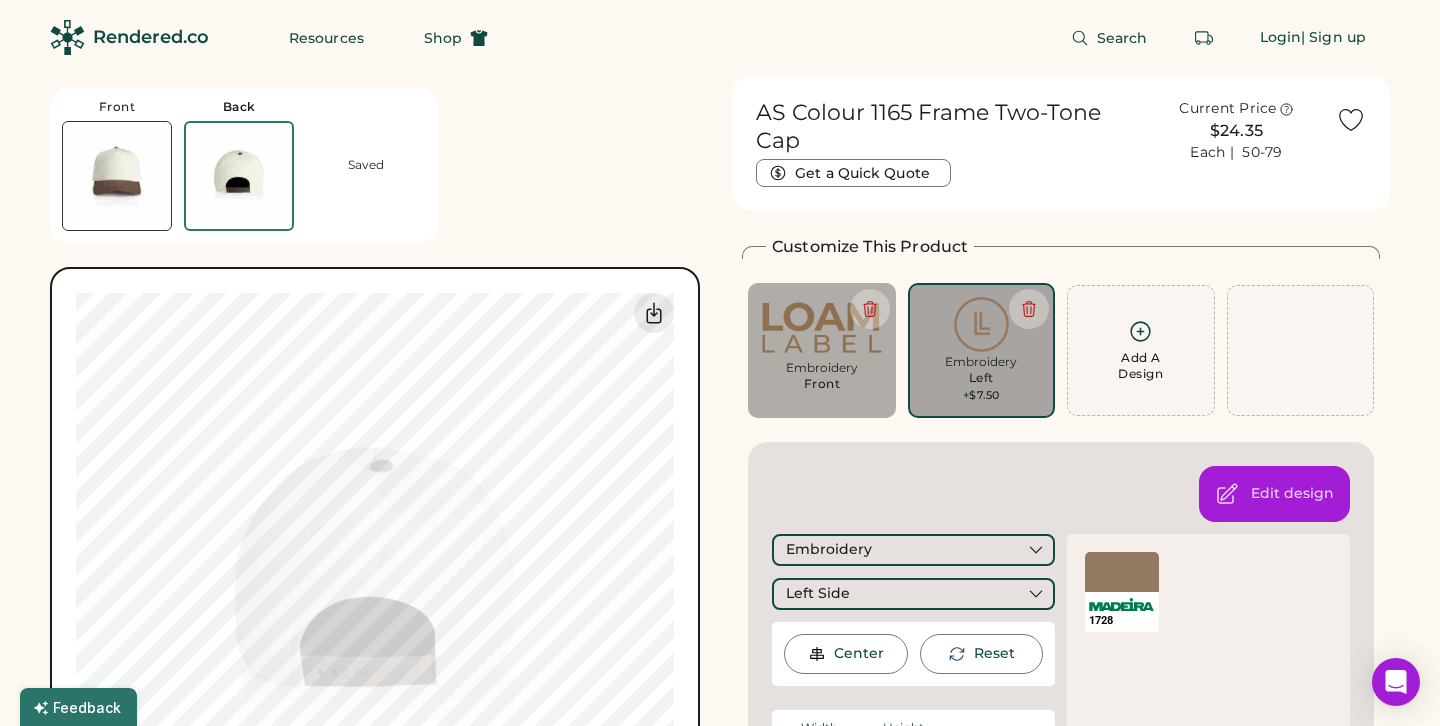 click on "Saved" at bounding box center (366, 165) 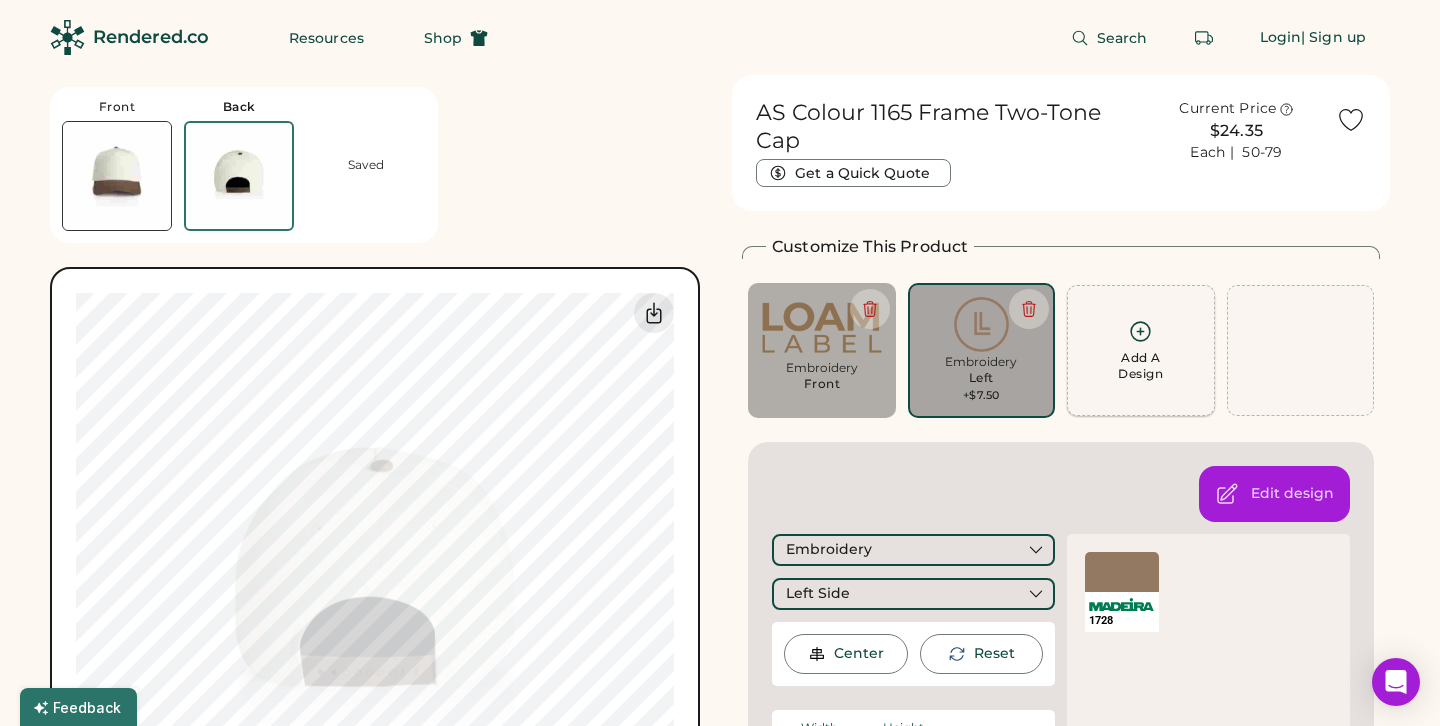 click 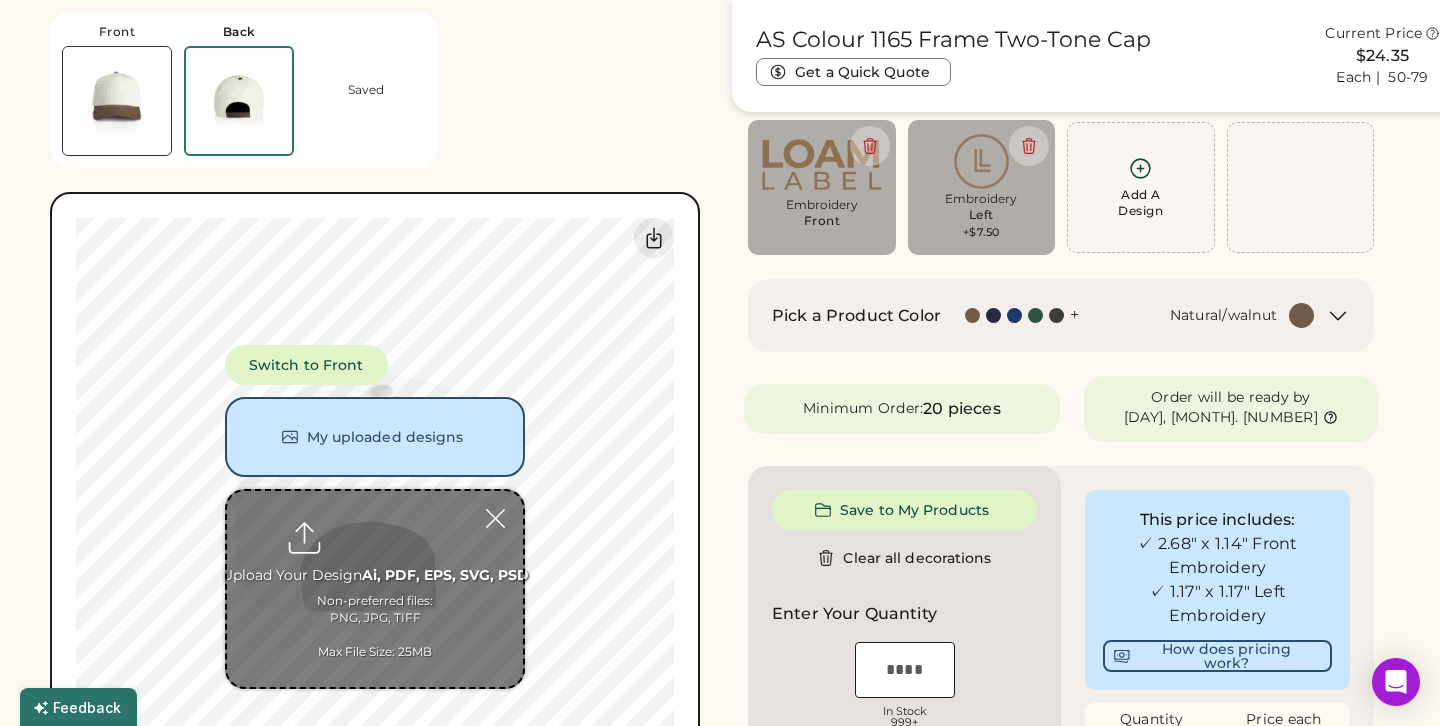 scroll, scrollTop: 164, scrollLeft: 0, axis: vertical 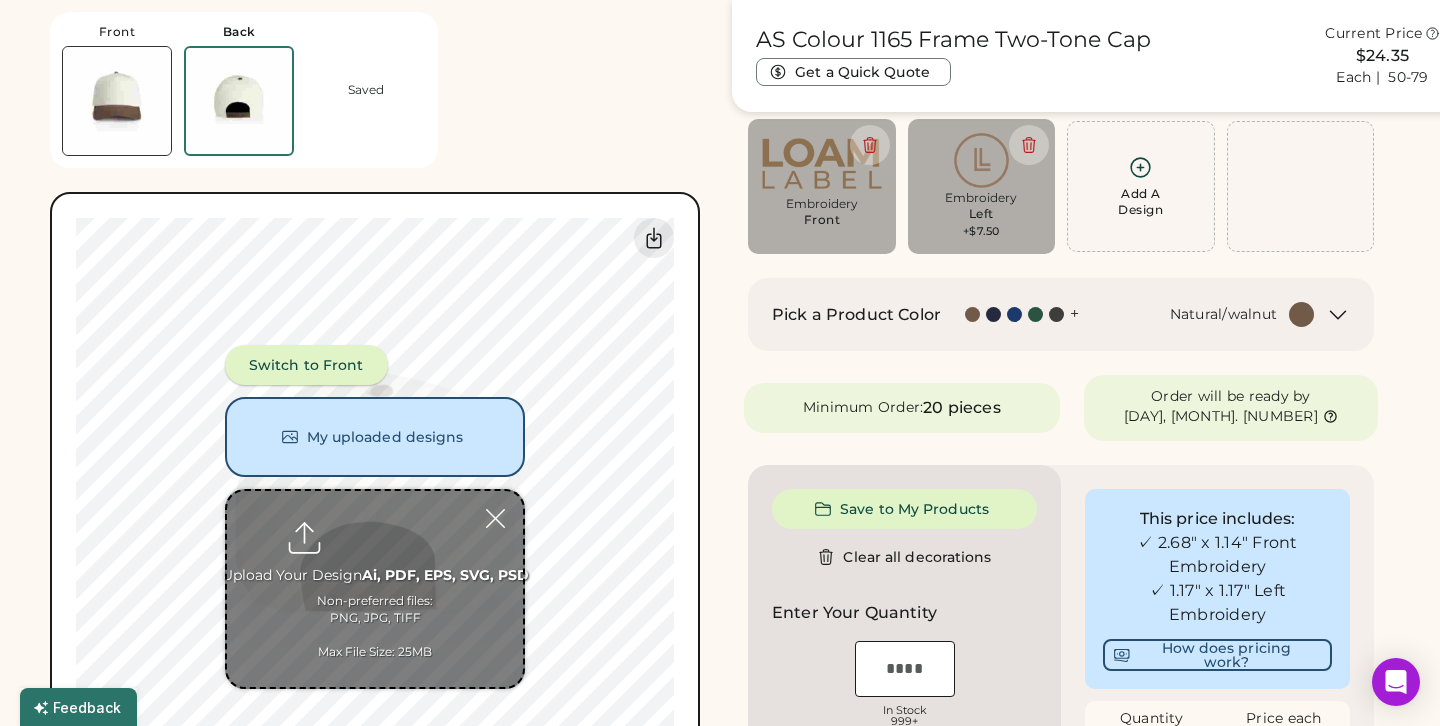 click on "Switch to Front" at bounding box center [306, 365] 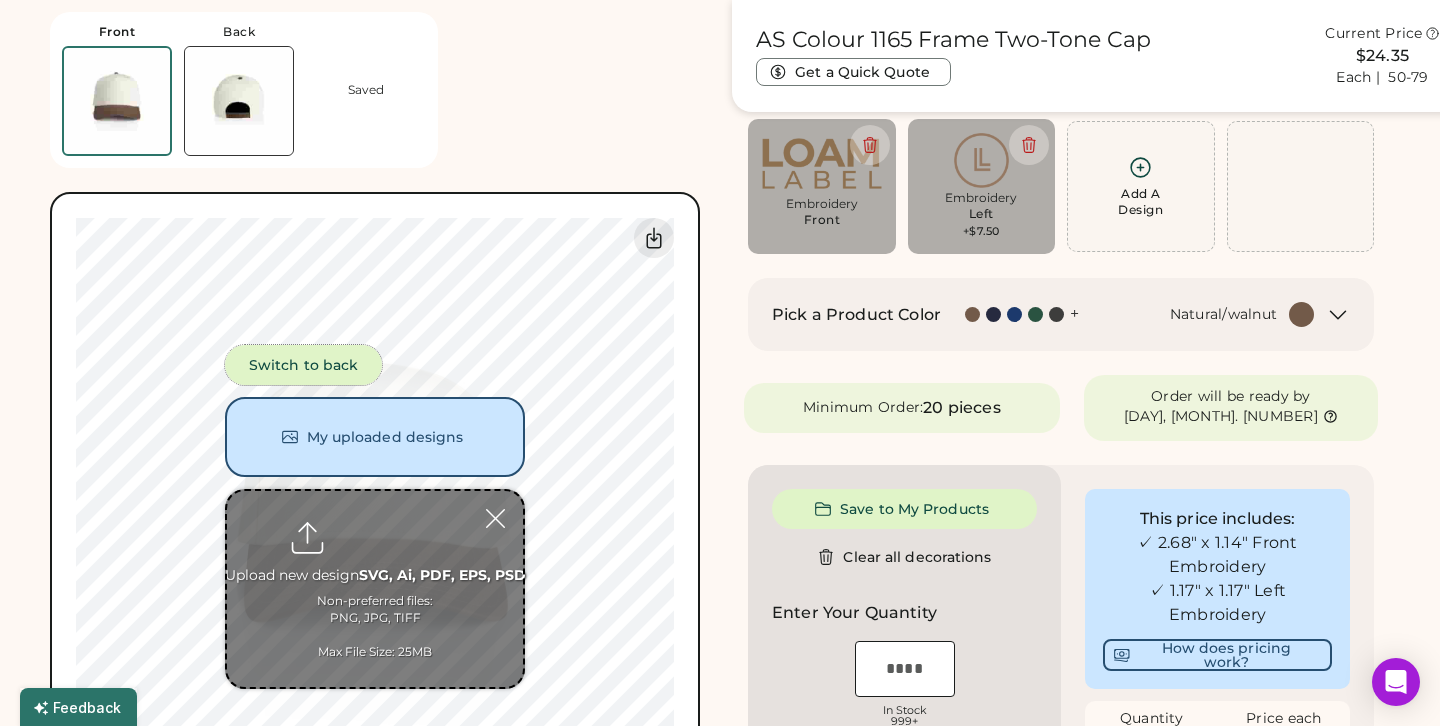 click on "Switch to back" at bounding box center (303, 365) 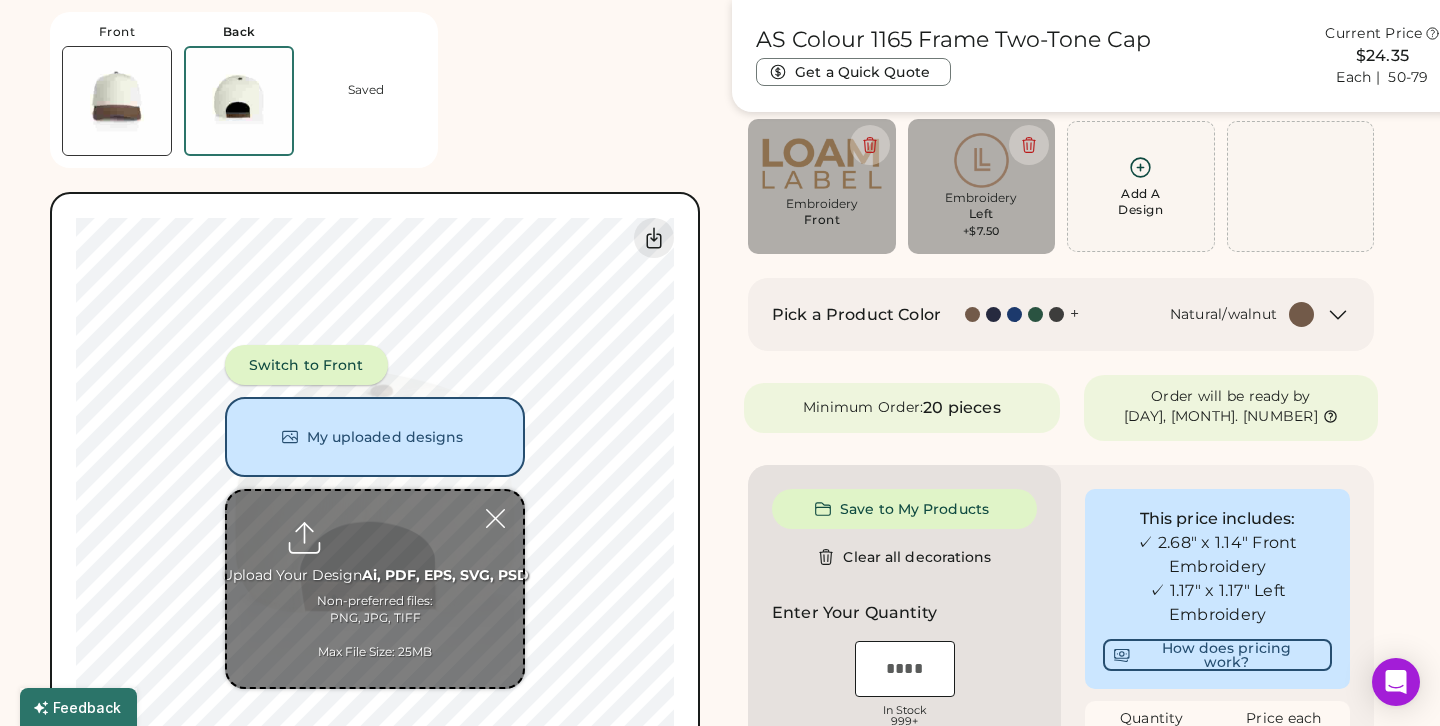 click on "Switch to Front" at bounding box center [306, 365] 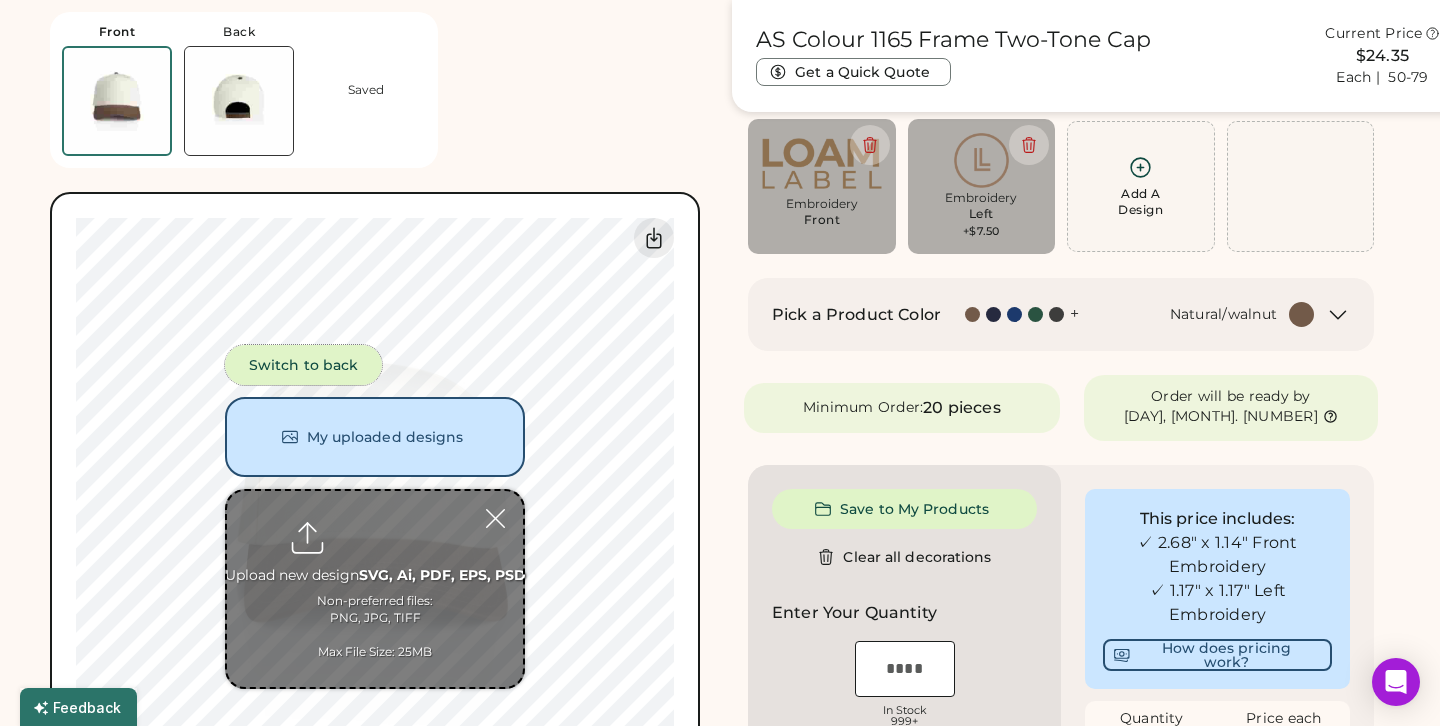 click on "Switch to back" at bounding box center [303, 365] 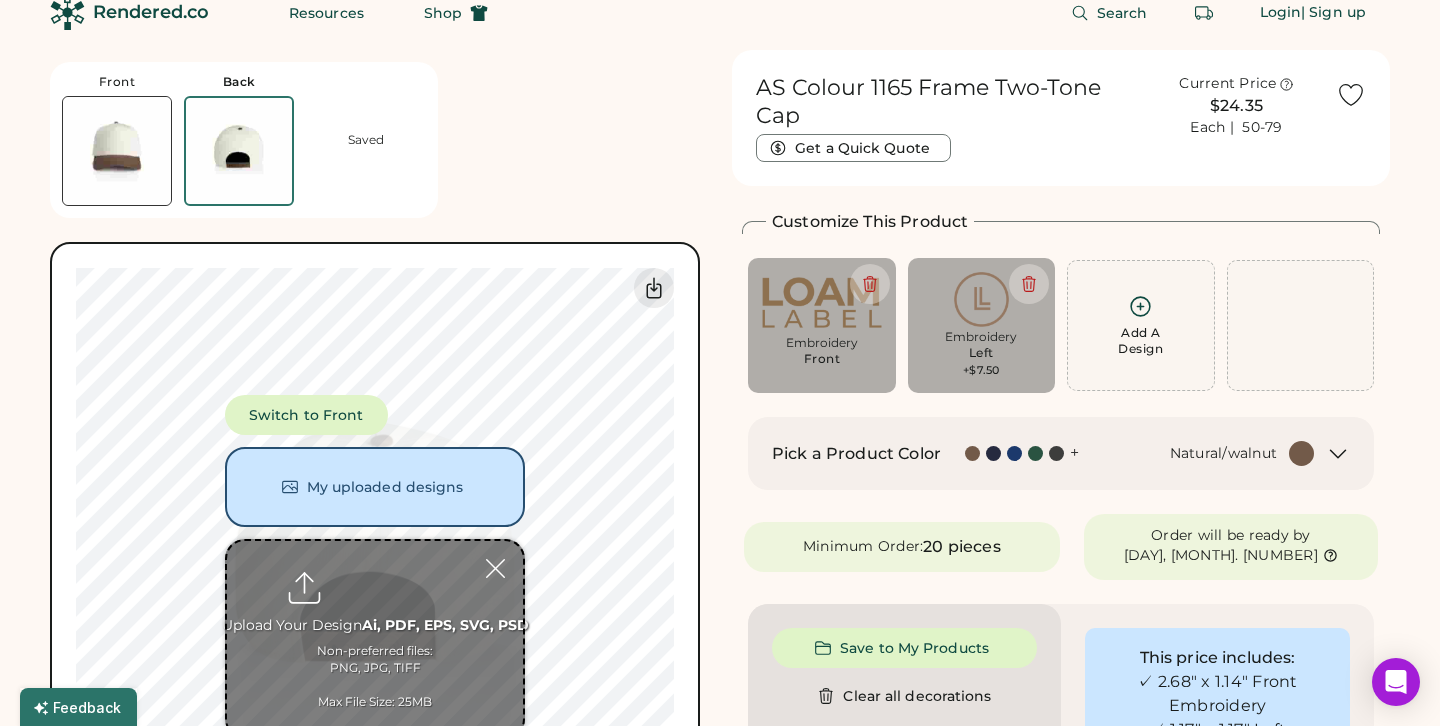 scroll, scrollTop: 20, scrollLeft: 0, axis: vertical 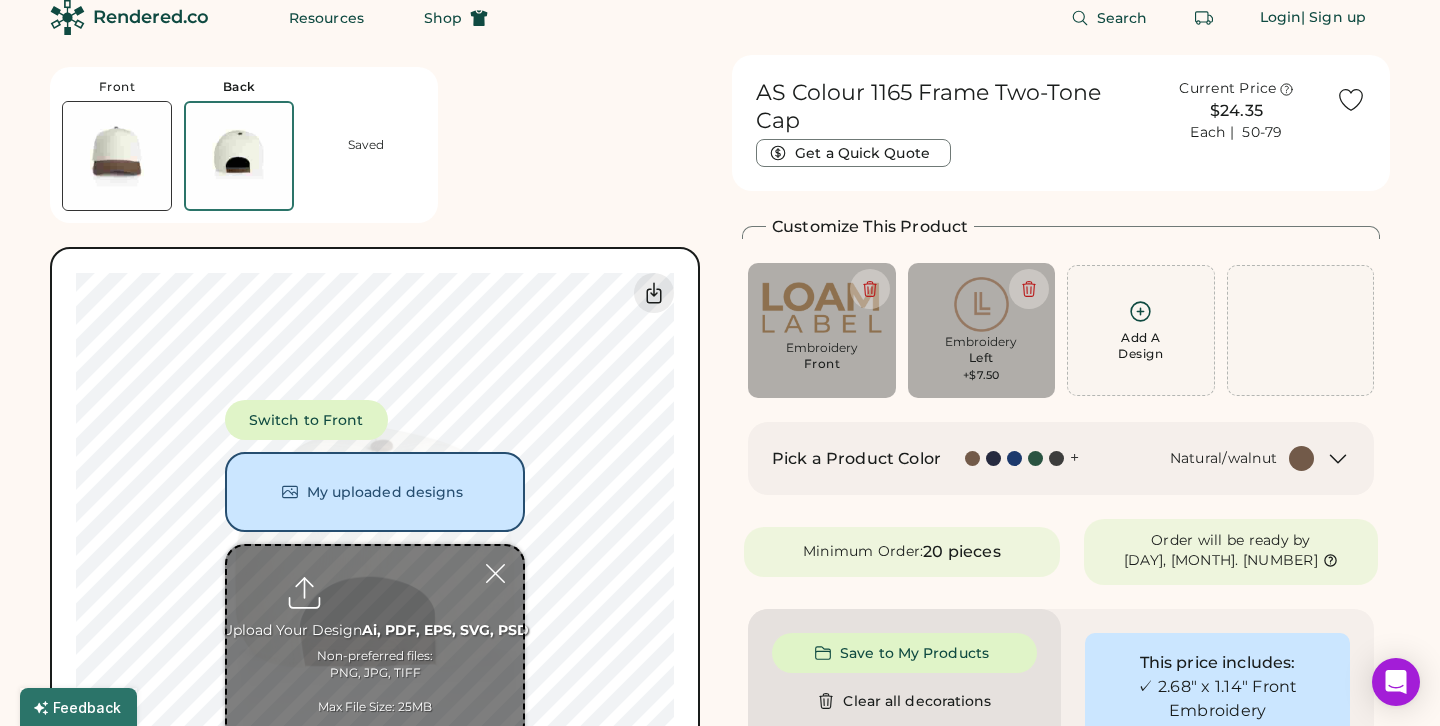 click 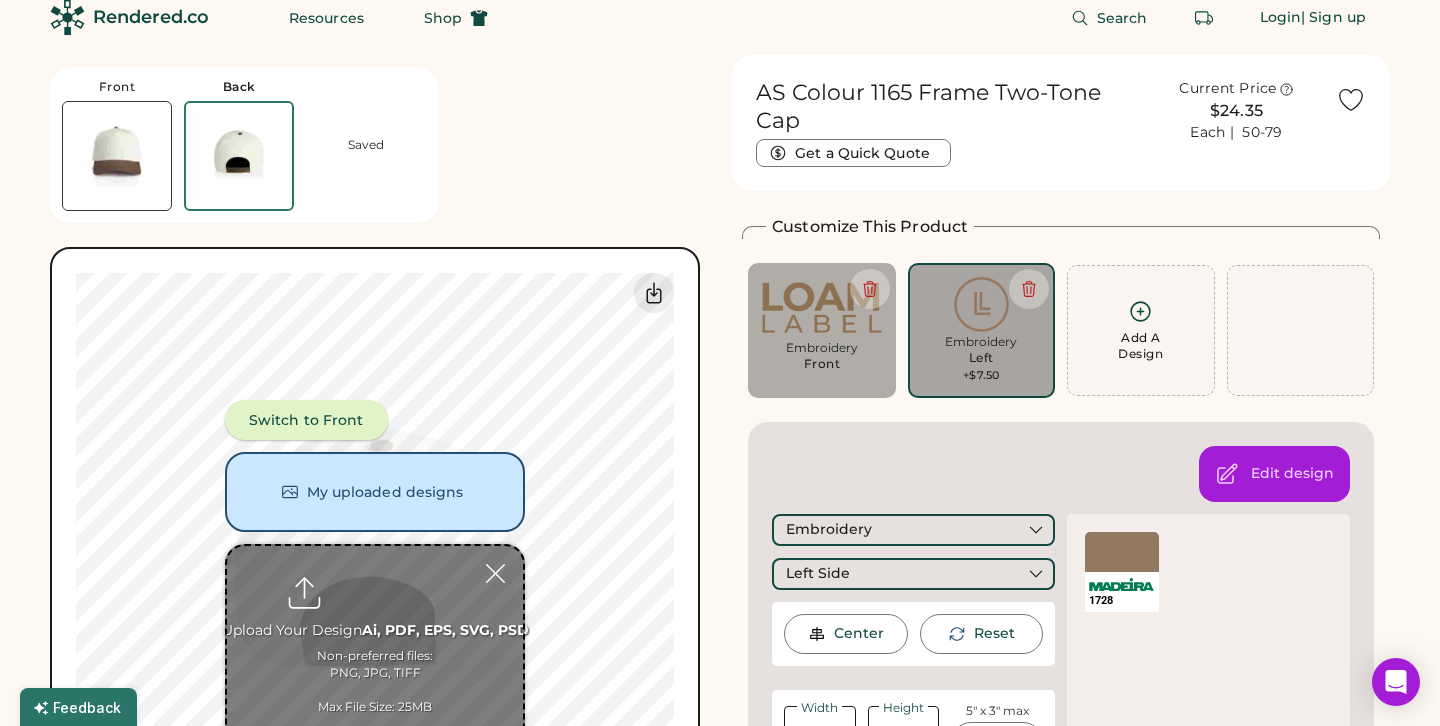 click on "Switch to Front" at bounding box center [306, 420] 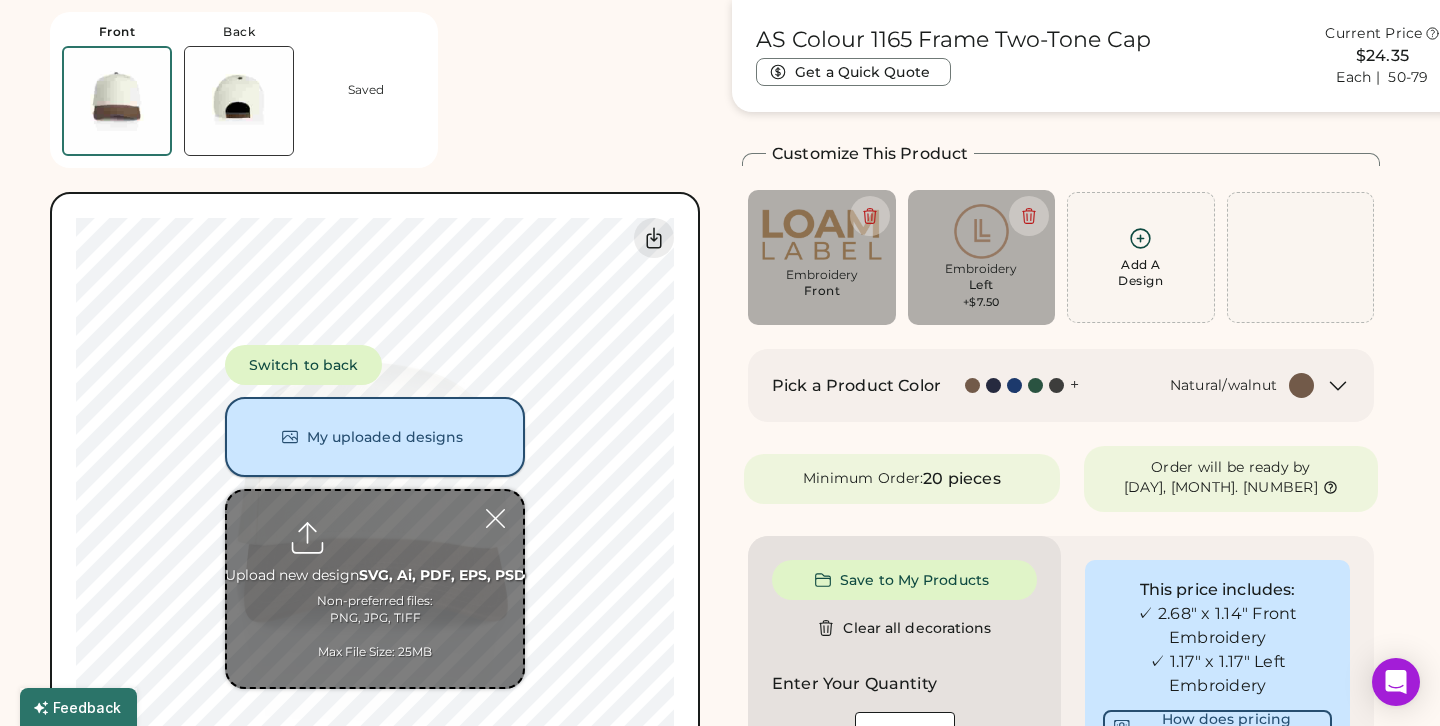 scroll, scrollTop: 109, scrollLeft: 0, axis: vertical 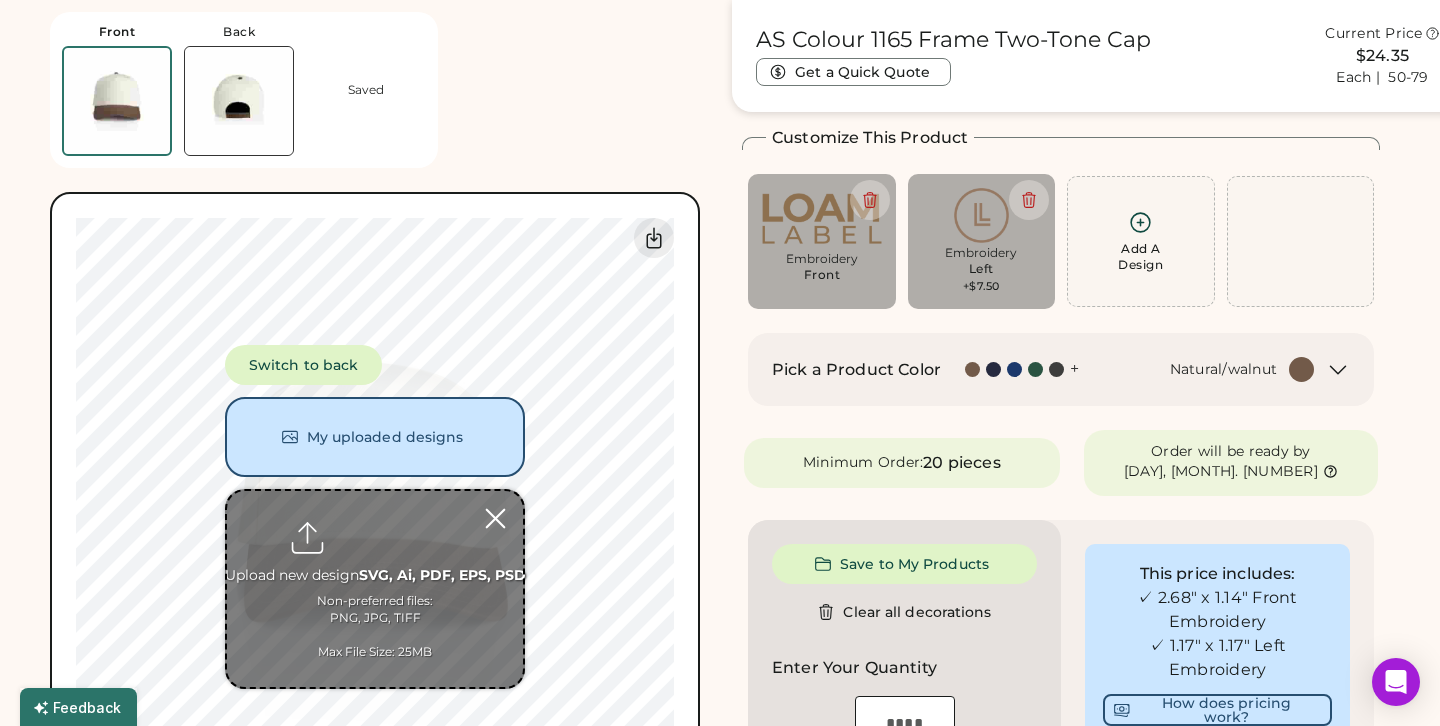click at bounding box center [495, 518] 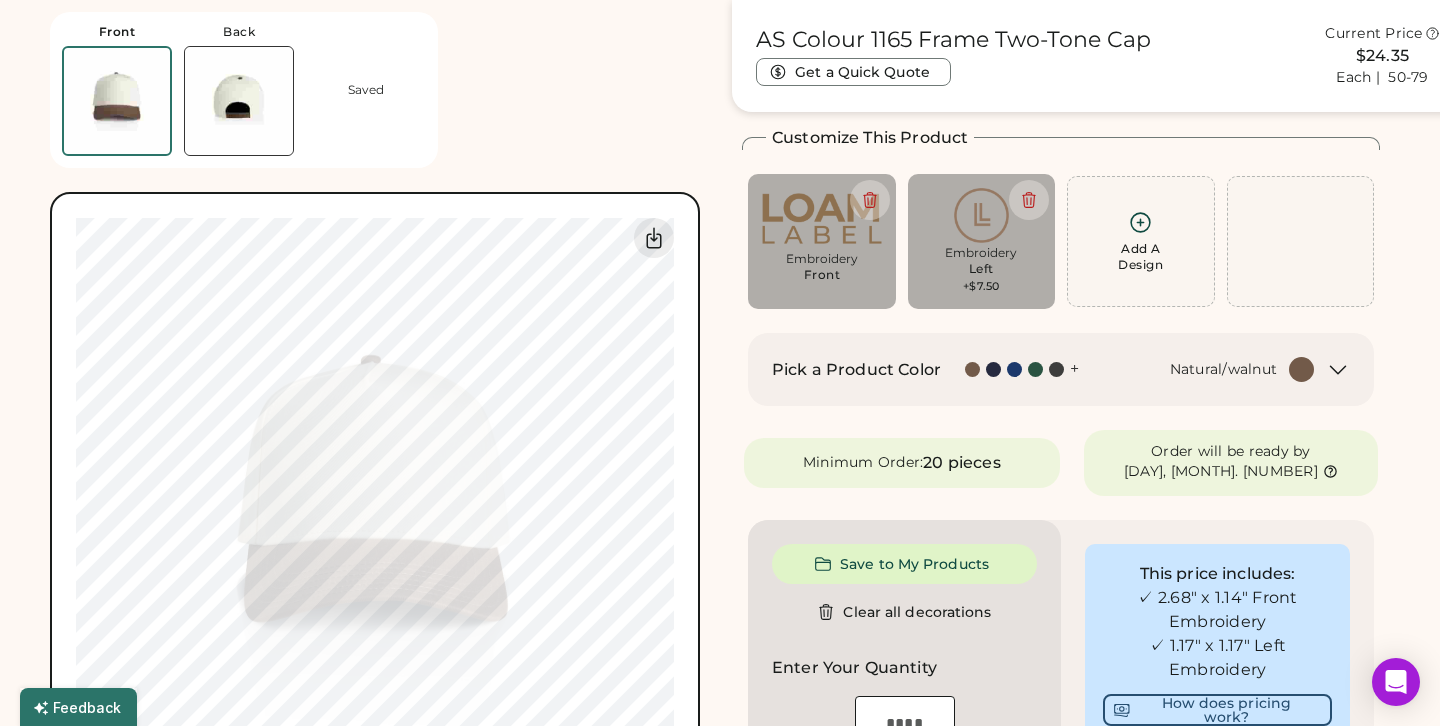 click on "Embroidery Left +$7.50" at bounding box center [982, 270] 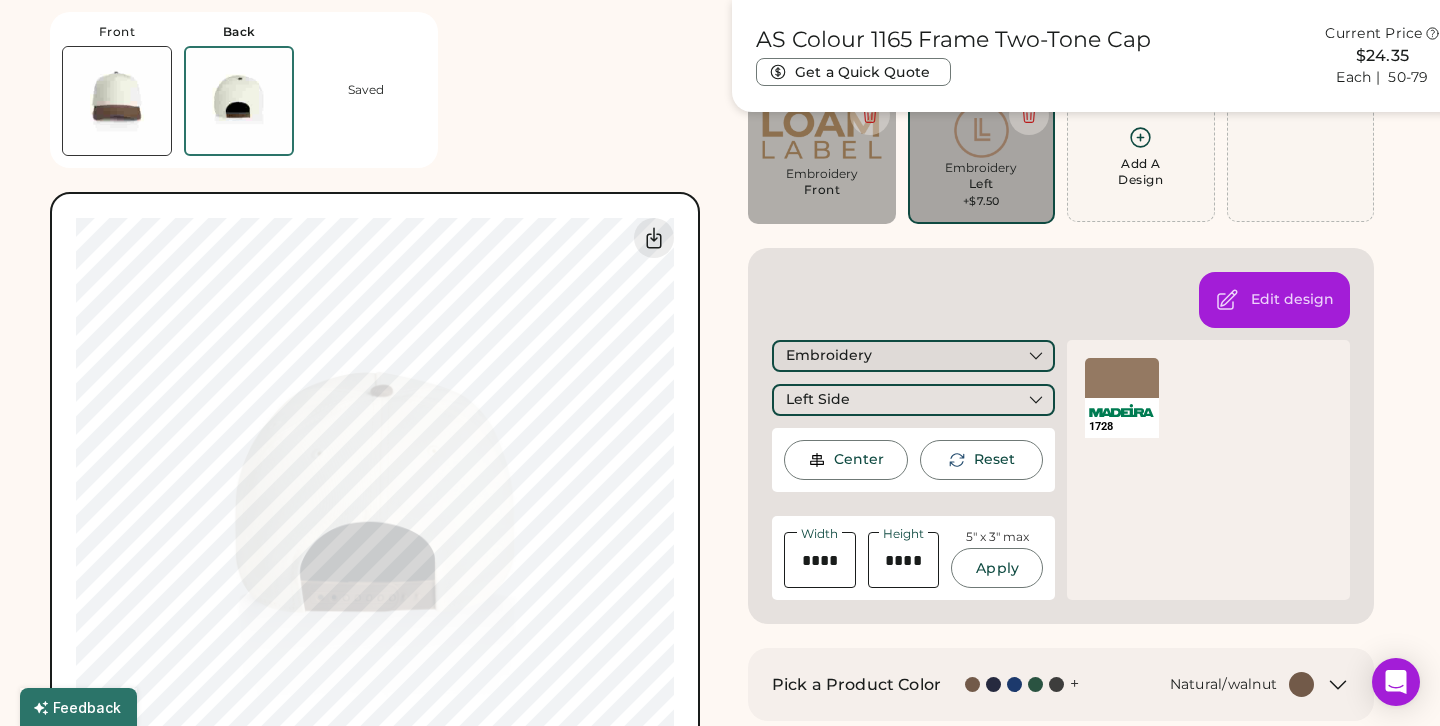 scroll, scrollTop: 197, scrollLeft: 0, axis: vertical 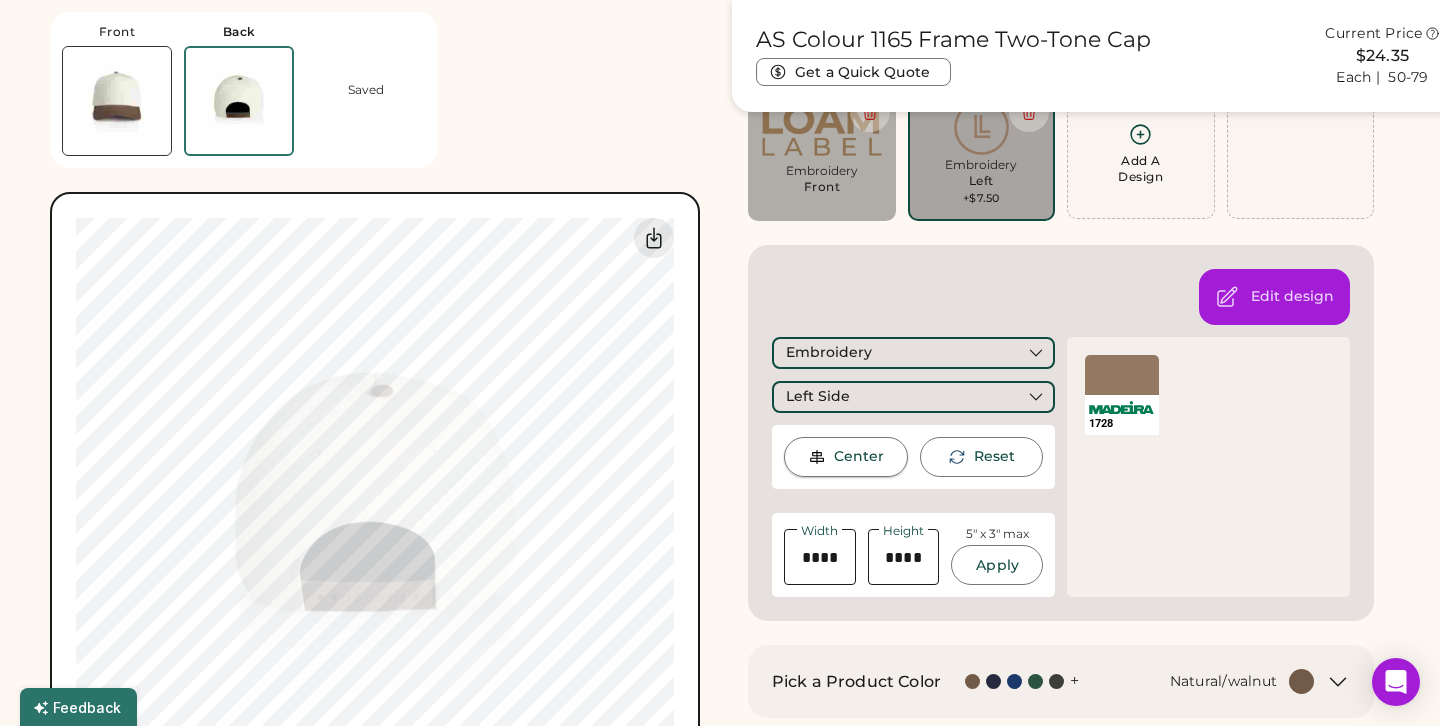 click on "Center" at bounding box center (859, 457) 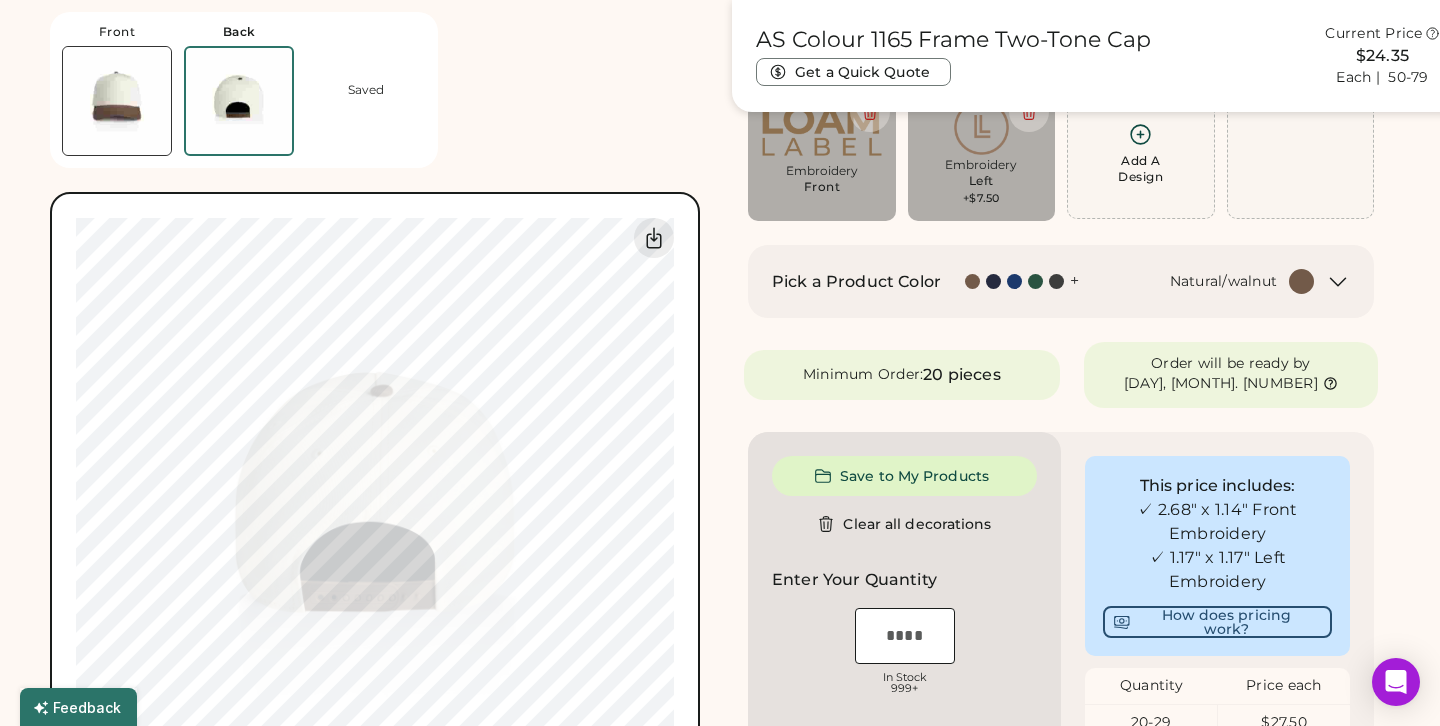 scroll, scrollTop: 318, scrollLeft: 0, axis: vertical 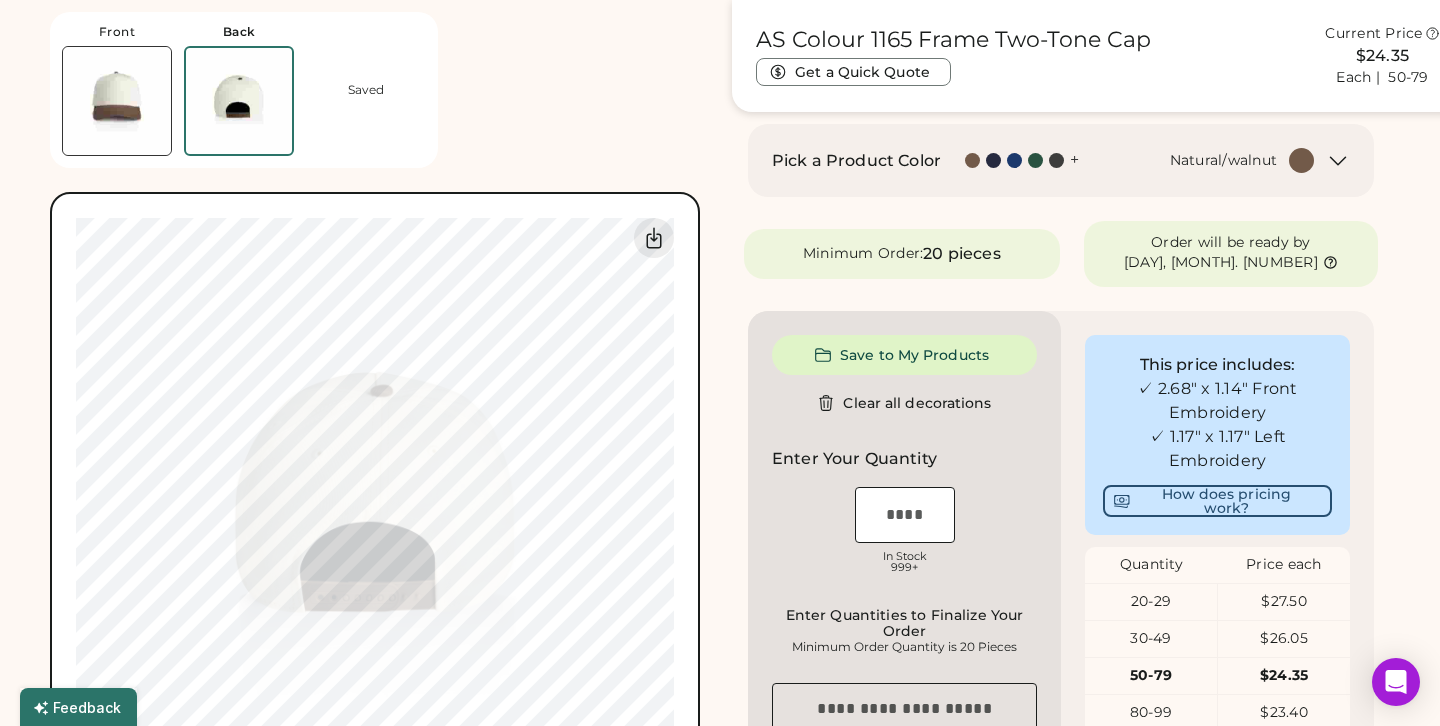 click at bounding box center [117, 101] 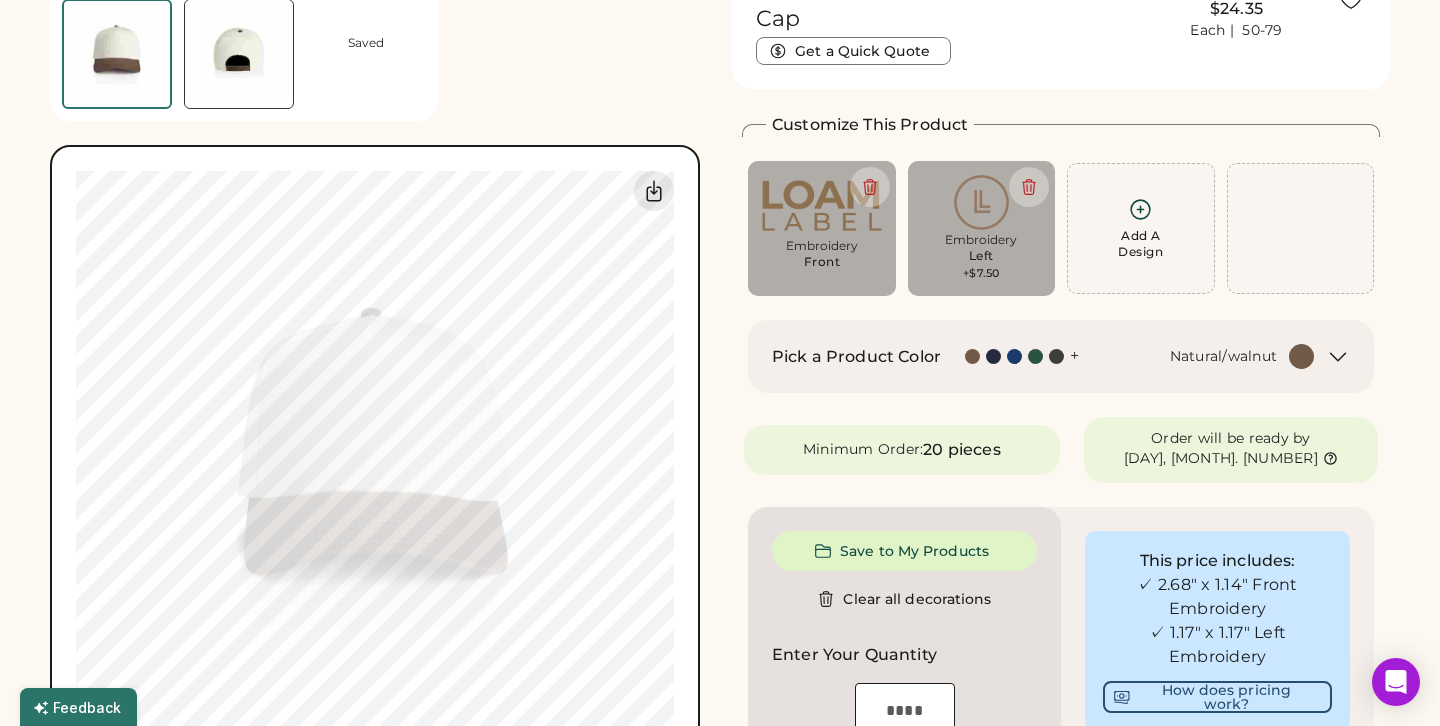 scroll, scrollTop: 0, scrollLeft: 0, axis: both 